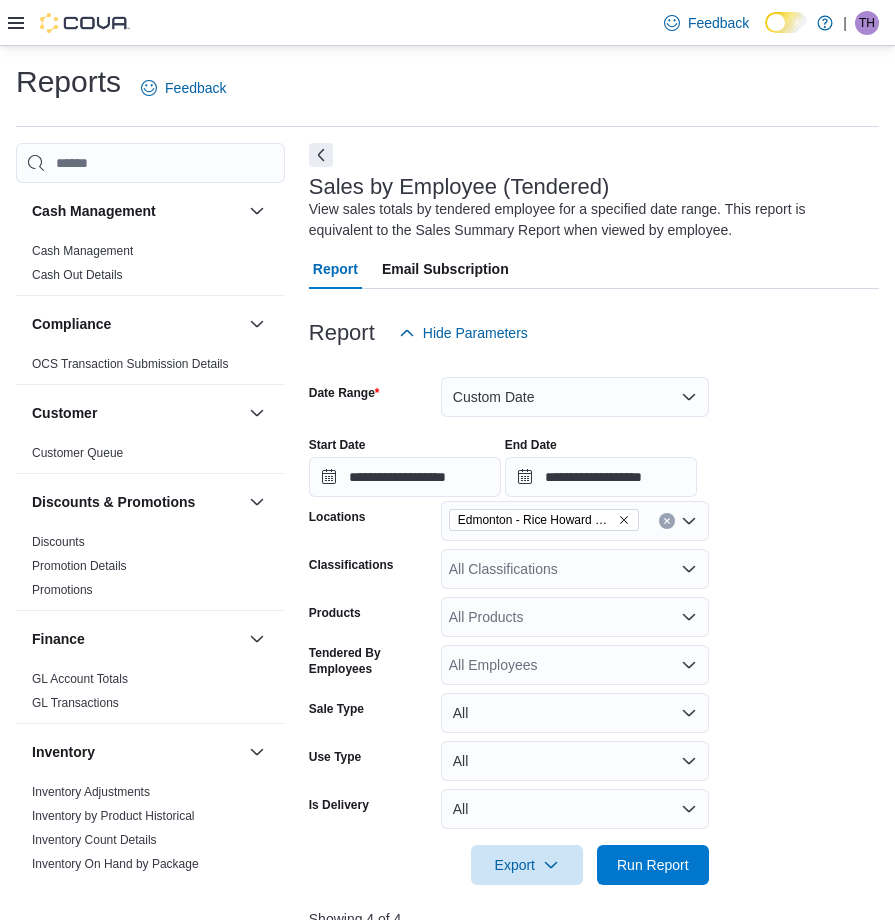 scroll, scrollTop: 765, scrollLeft: 0, axis: vertical 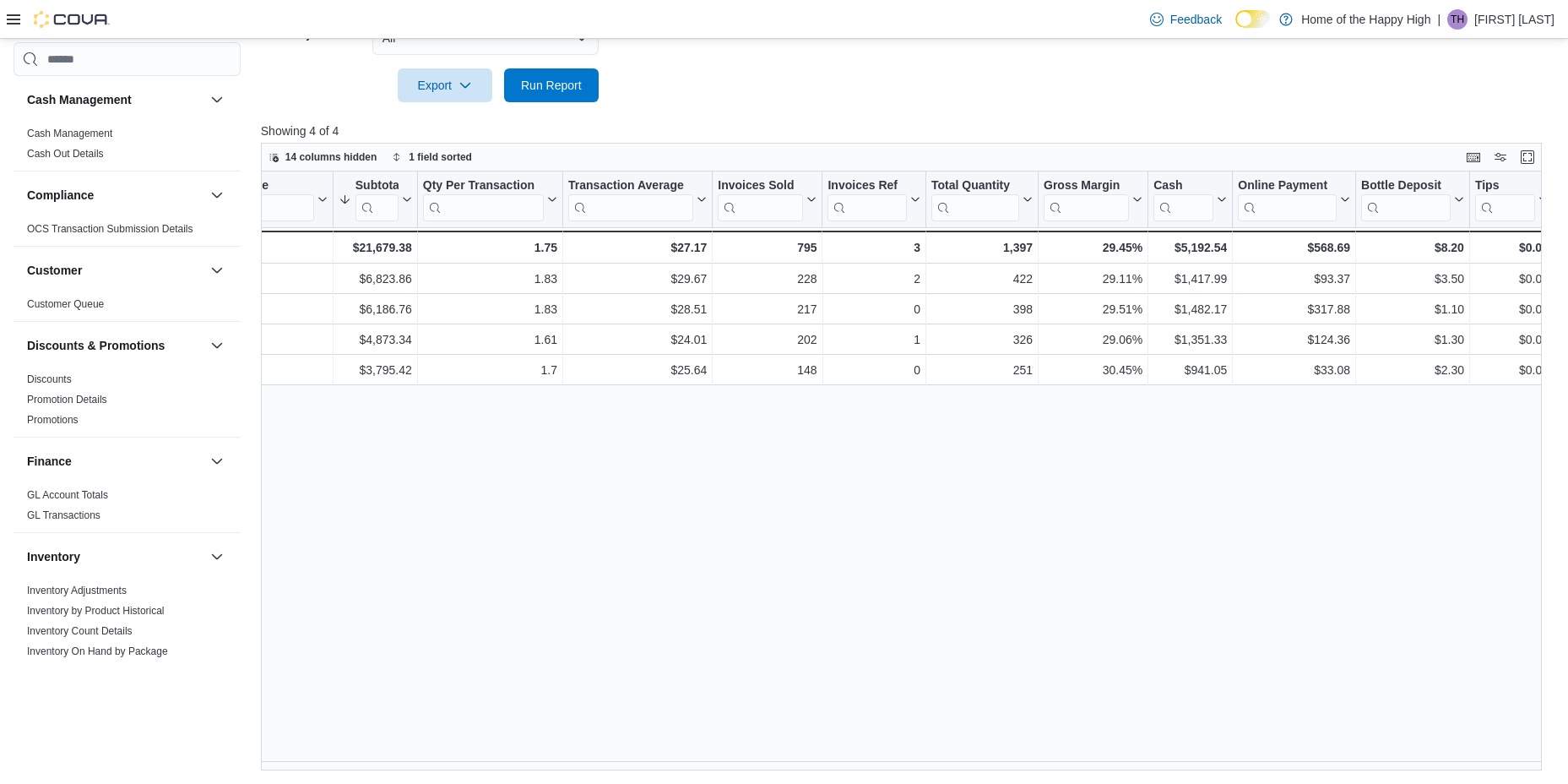 click 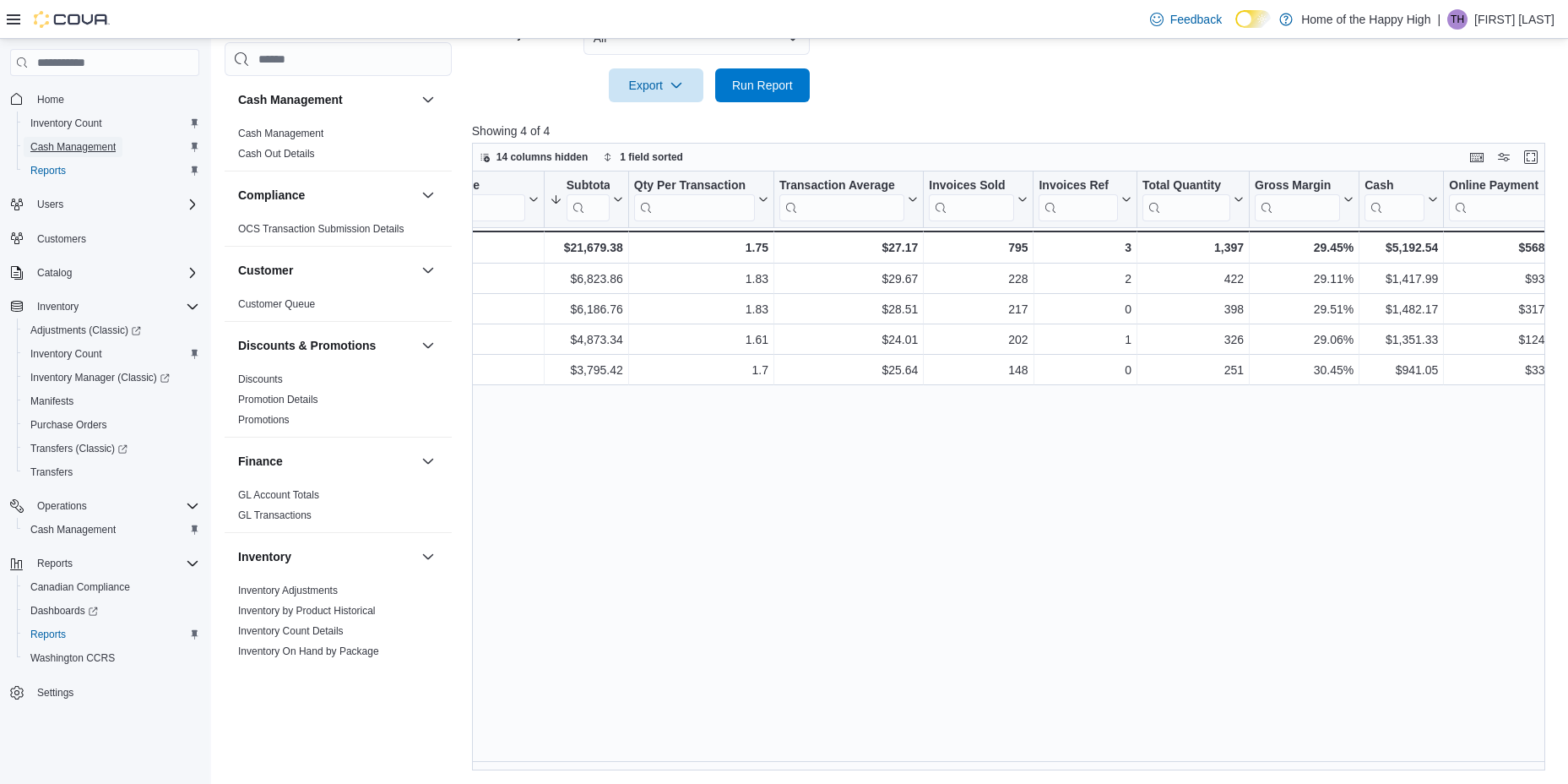 click on "Cash Management" at bounding box center (73, 147) 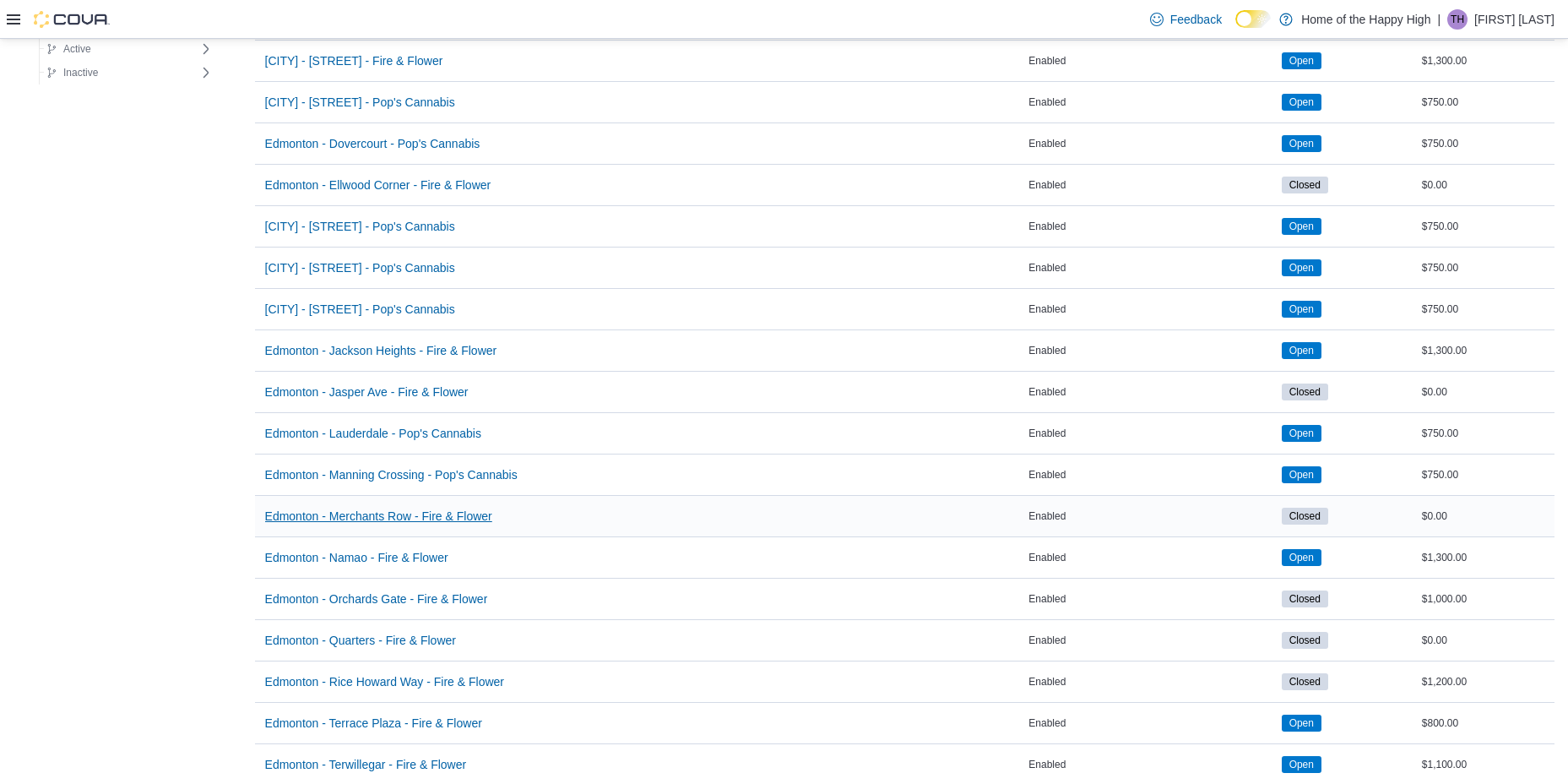 scroll, scrollTop: 1521, scrollLeft: 0, axis: vertical 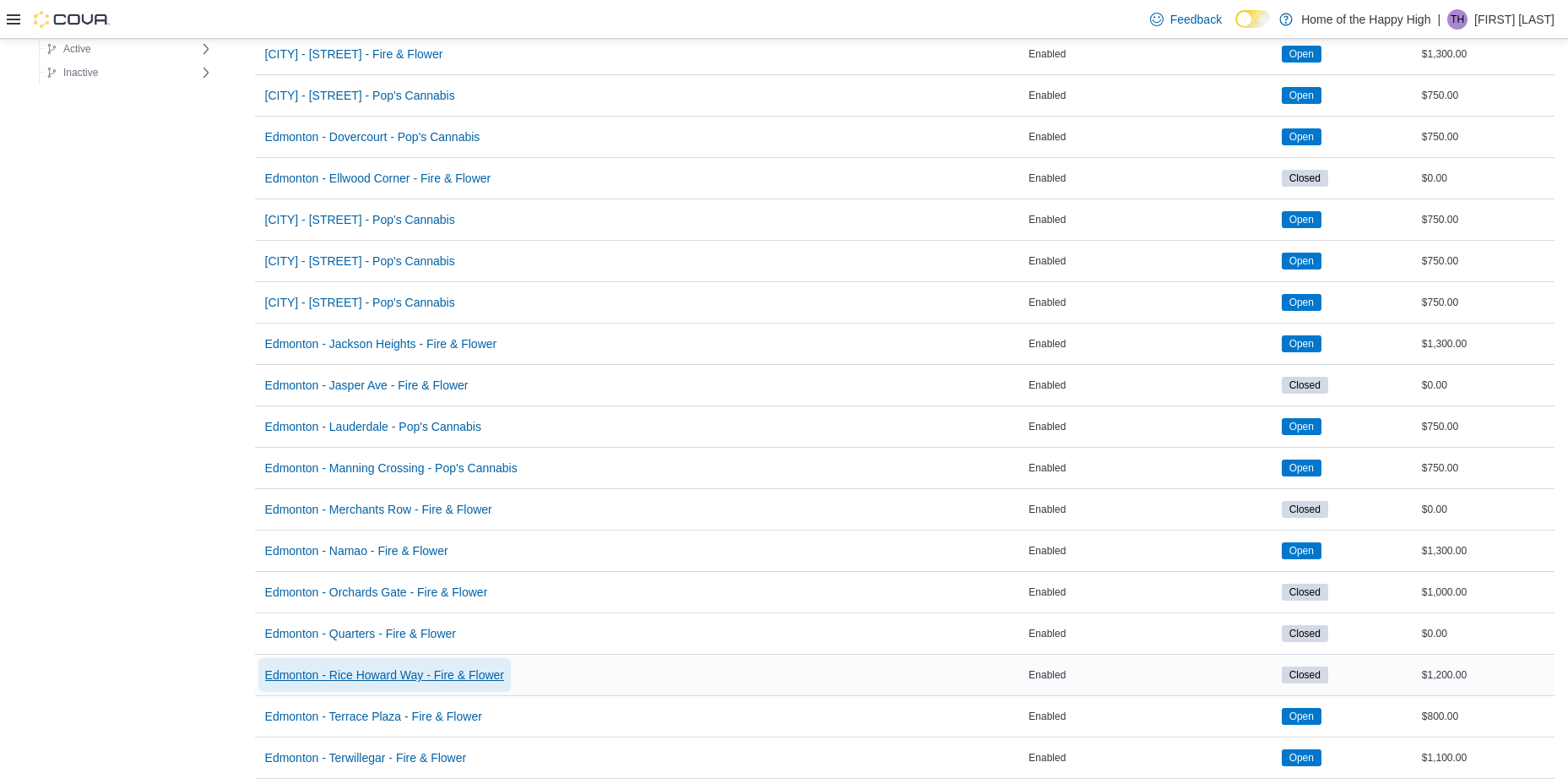 click on "Edmonton - Rice Howard Way - Fire & Flower" at bounding box center (384, 675) 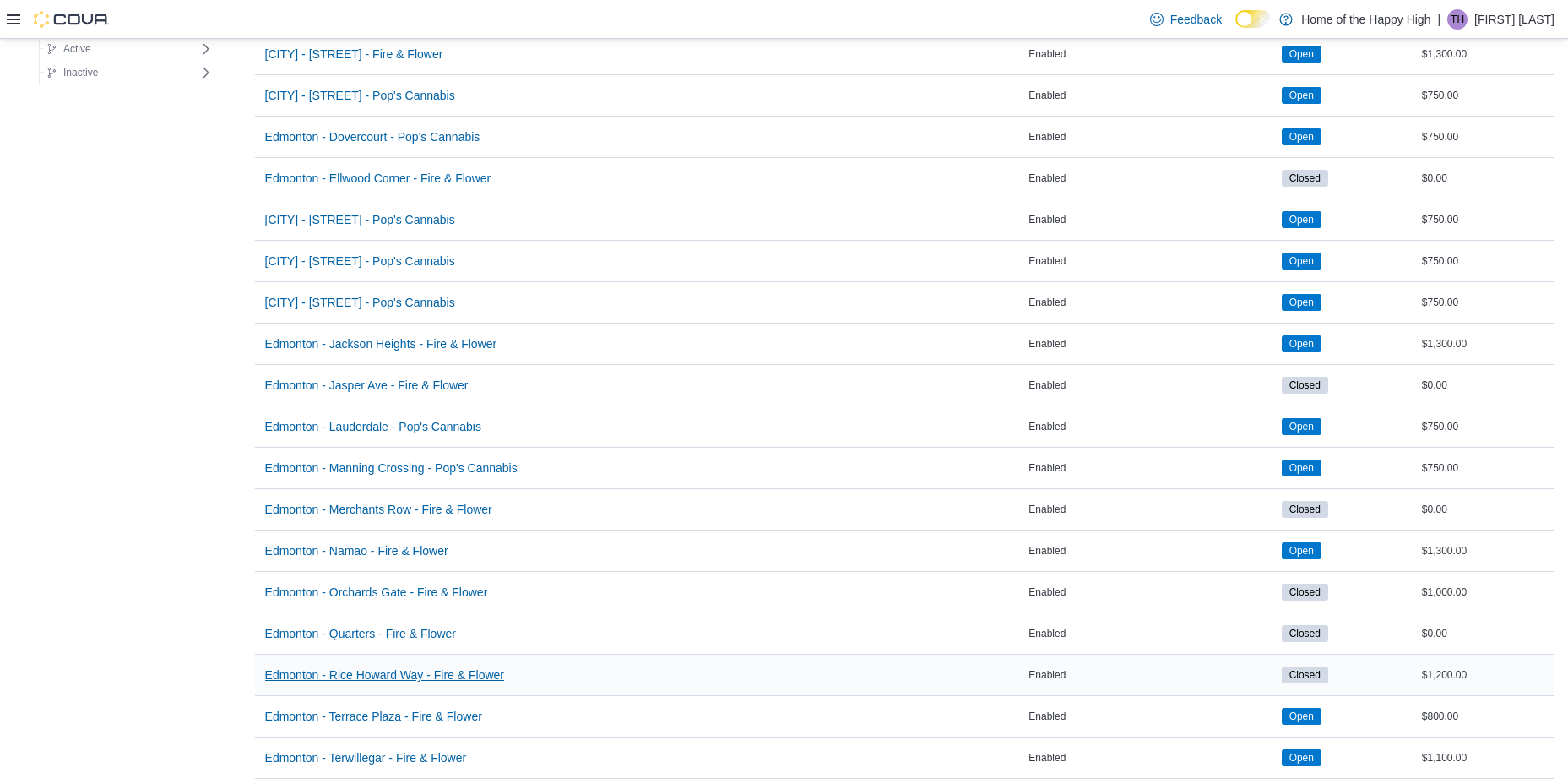 scroll, scrollTop: 0, scrollLeft: 0, axis: both 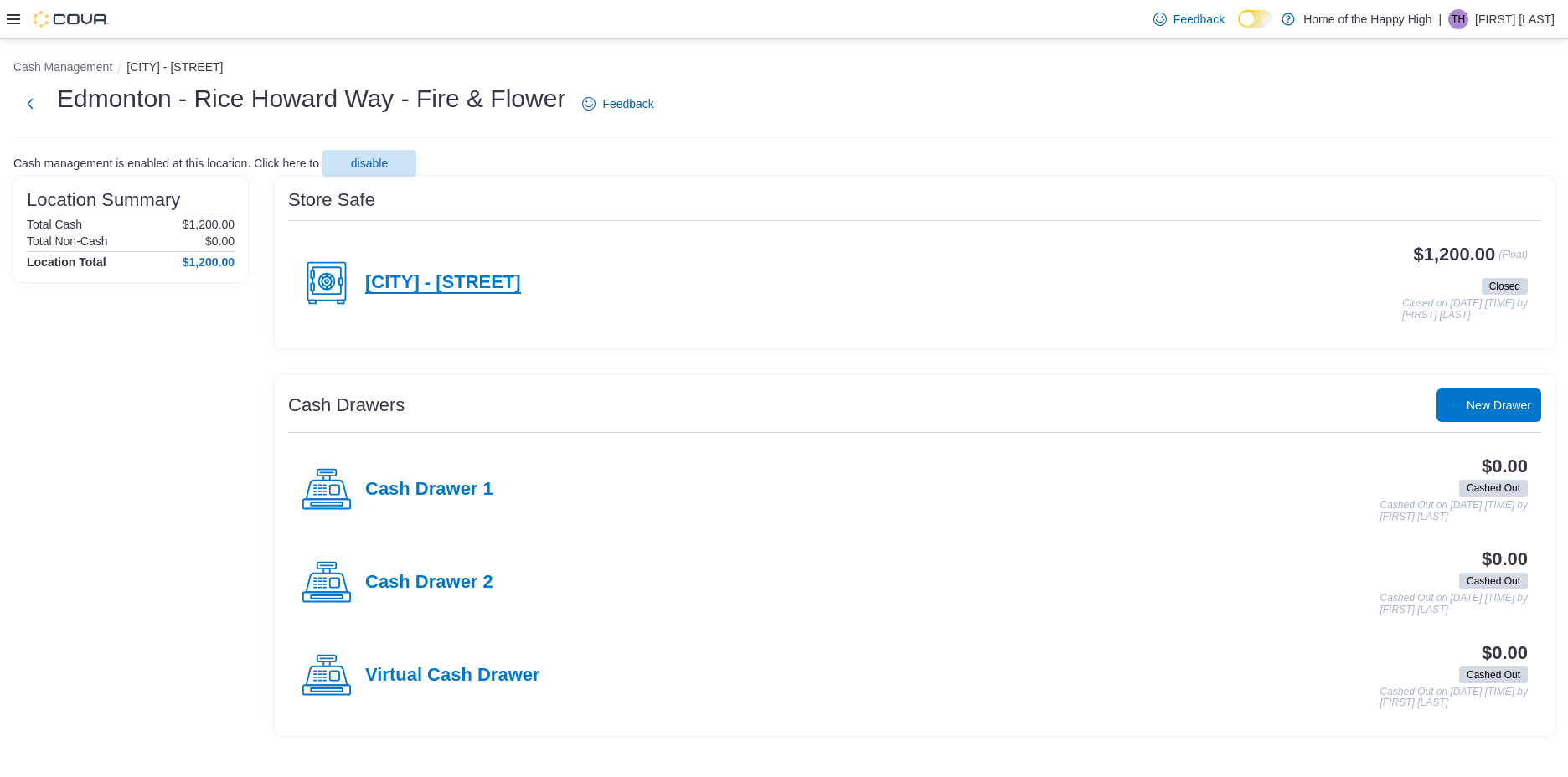 click on "[CITY] - [STREET]" at bounding box center [443, 283] 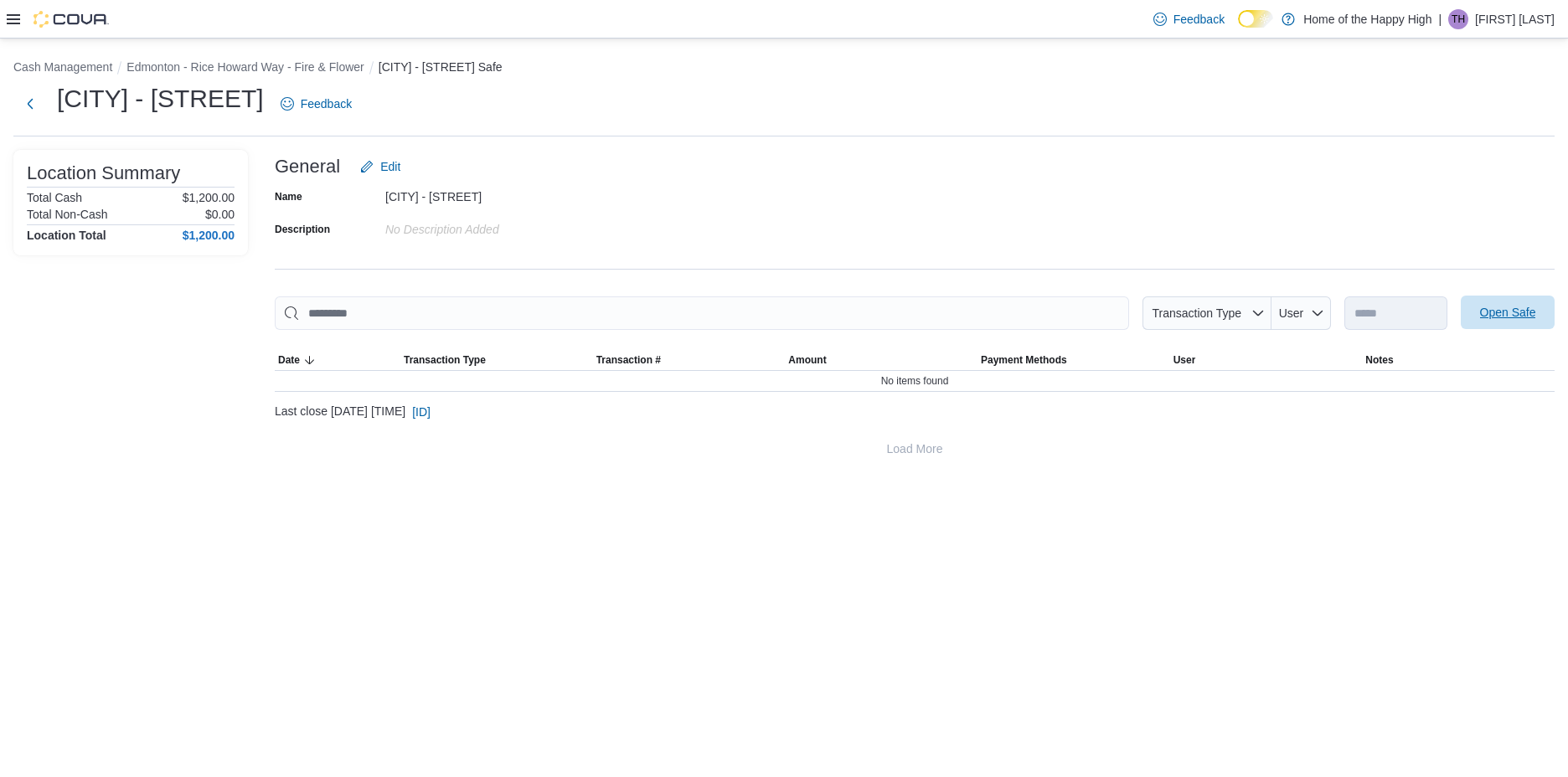 click on "Open Safe" at bounding box center [1508, 312] 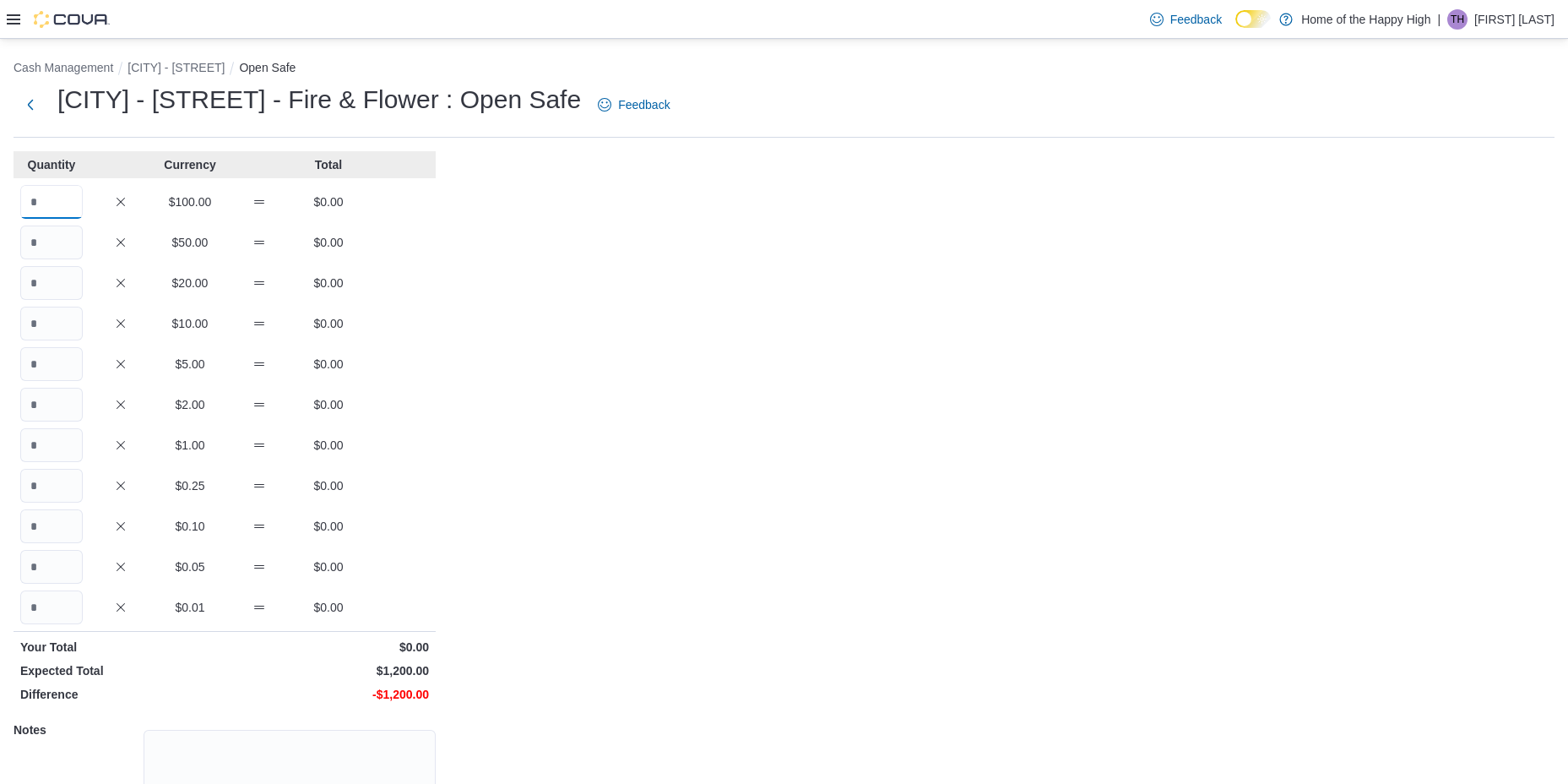 click at bounding box center (52, 202) 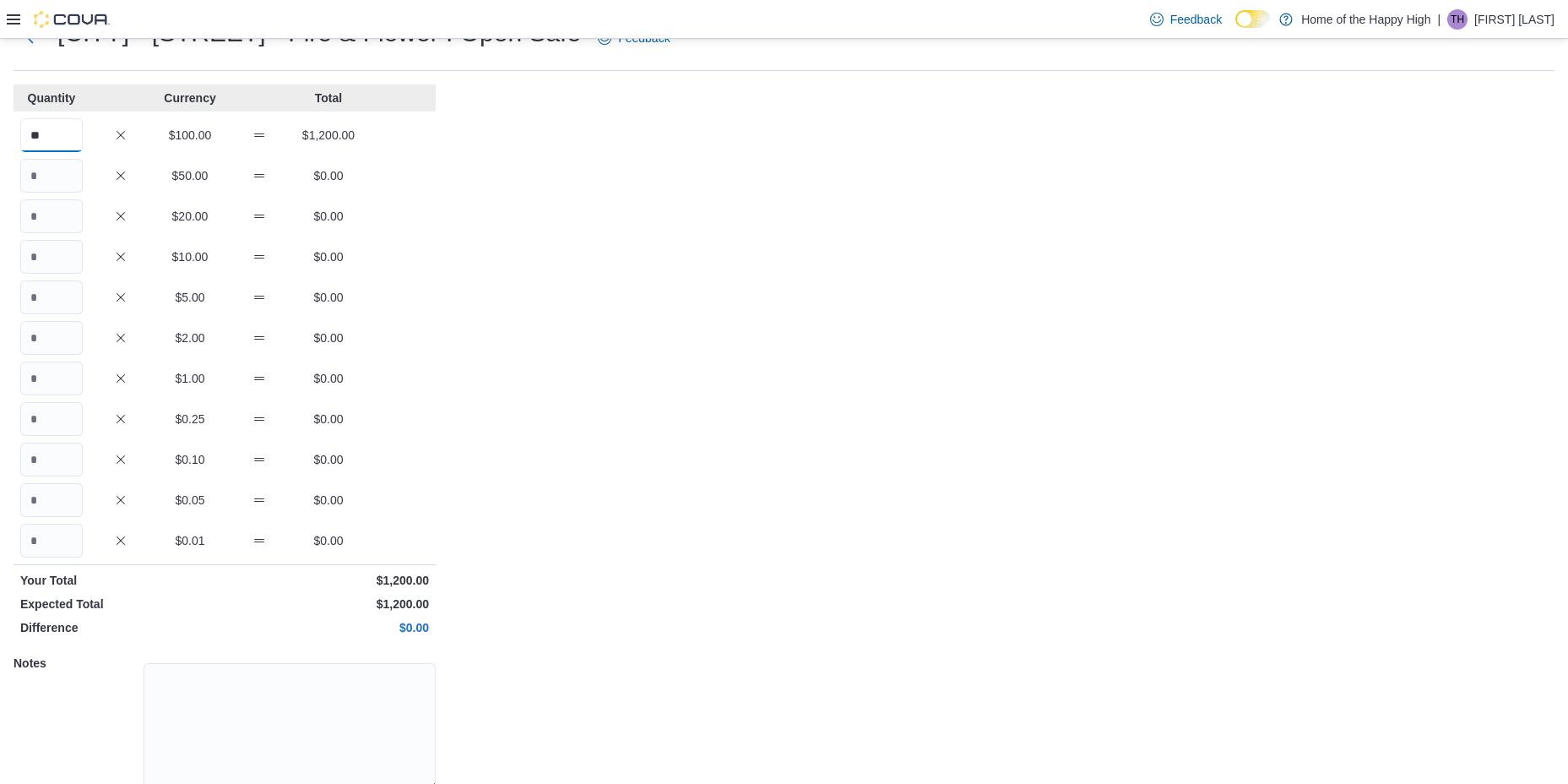 scroll, scrollTop: 136, scrollLeft: 0, axis: vertical 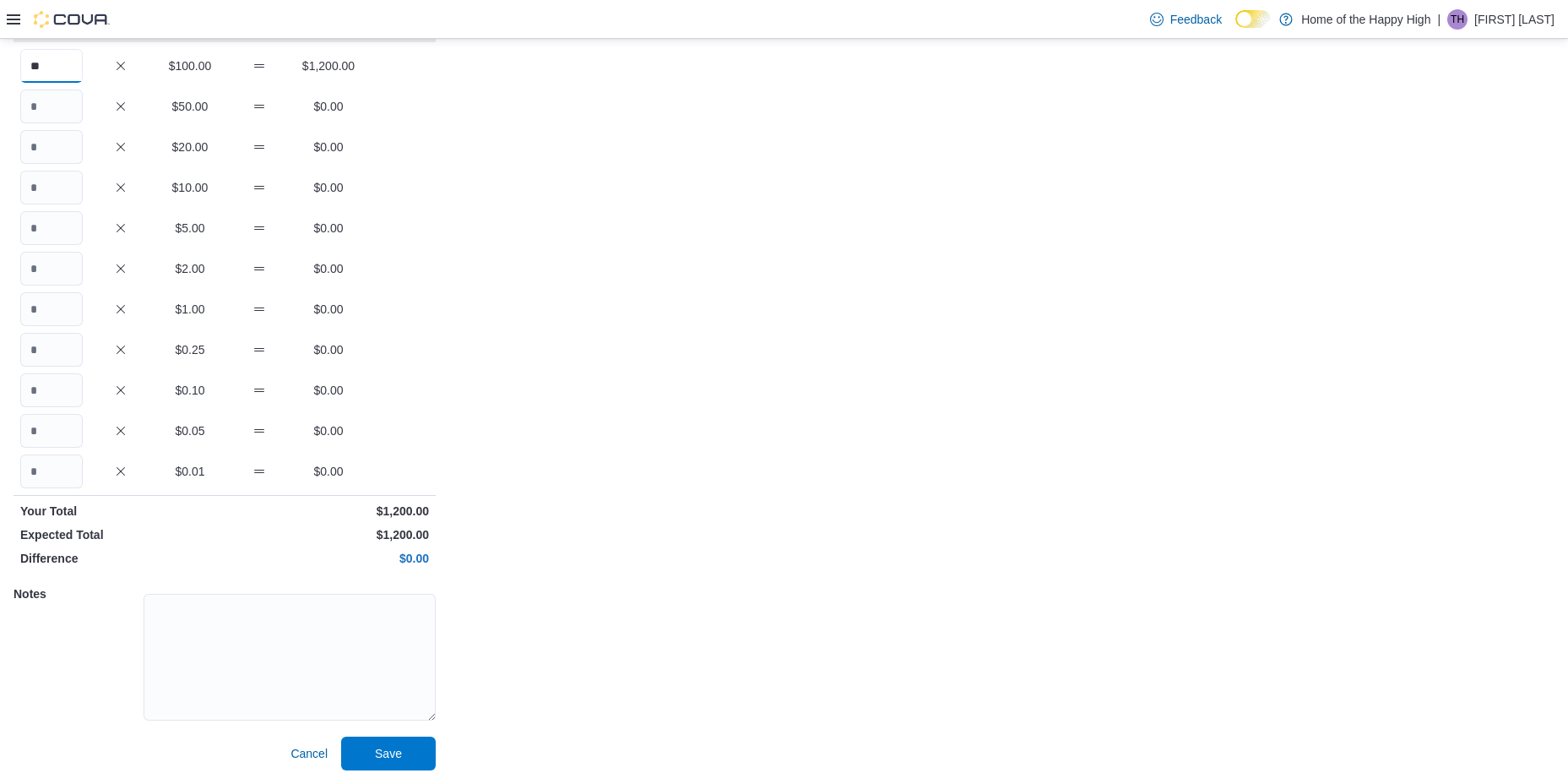 type on "**" 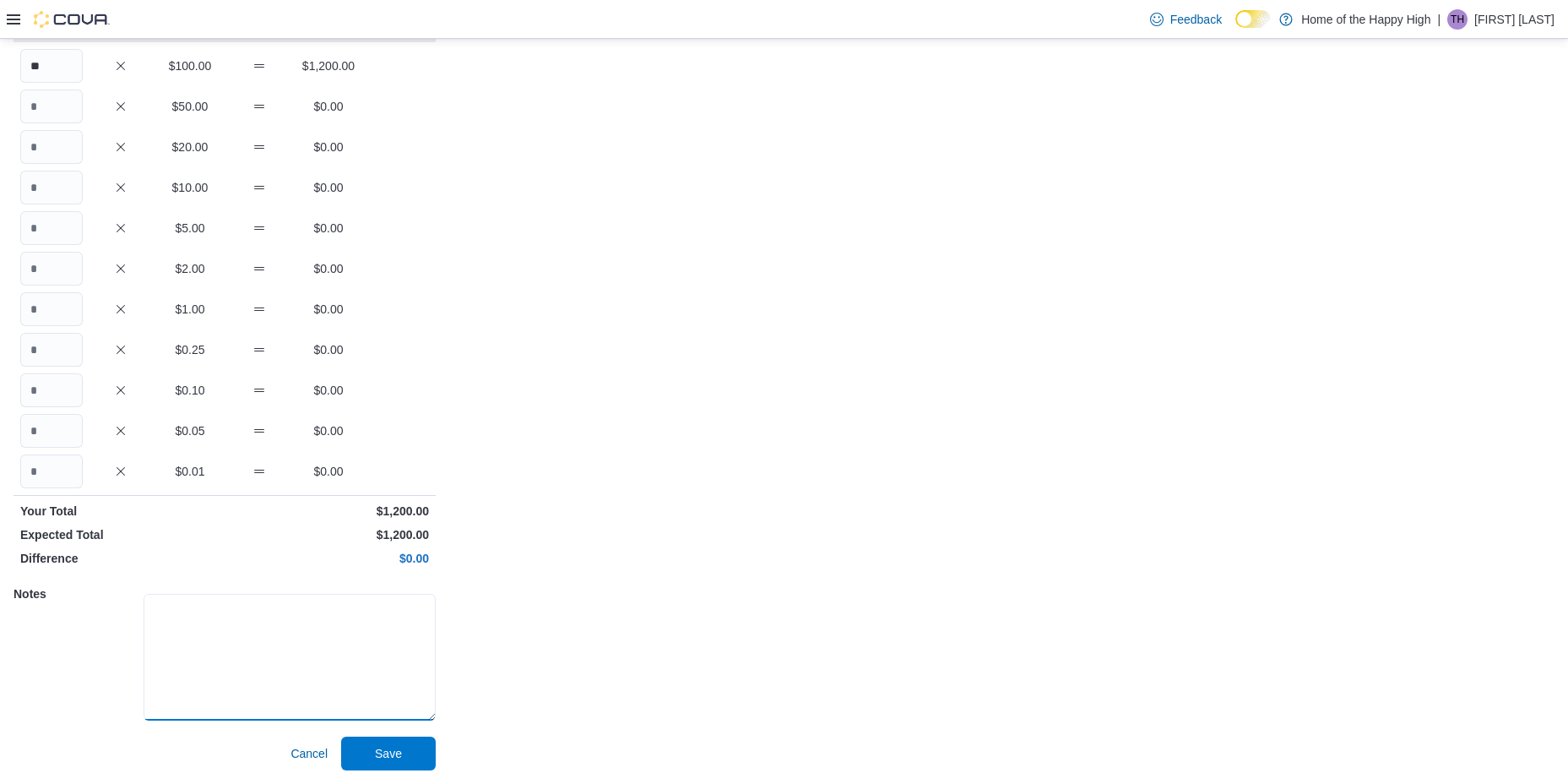 click at bounding box center [290, 657] 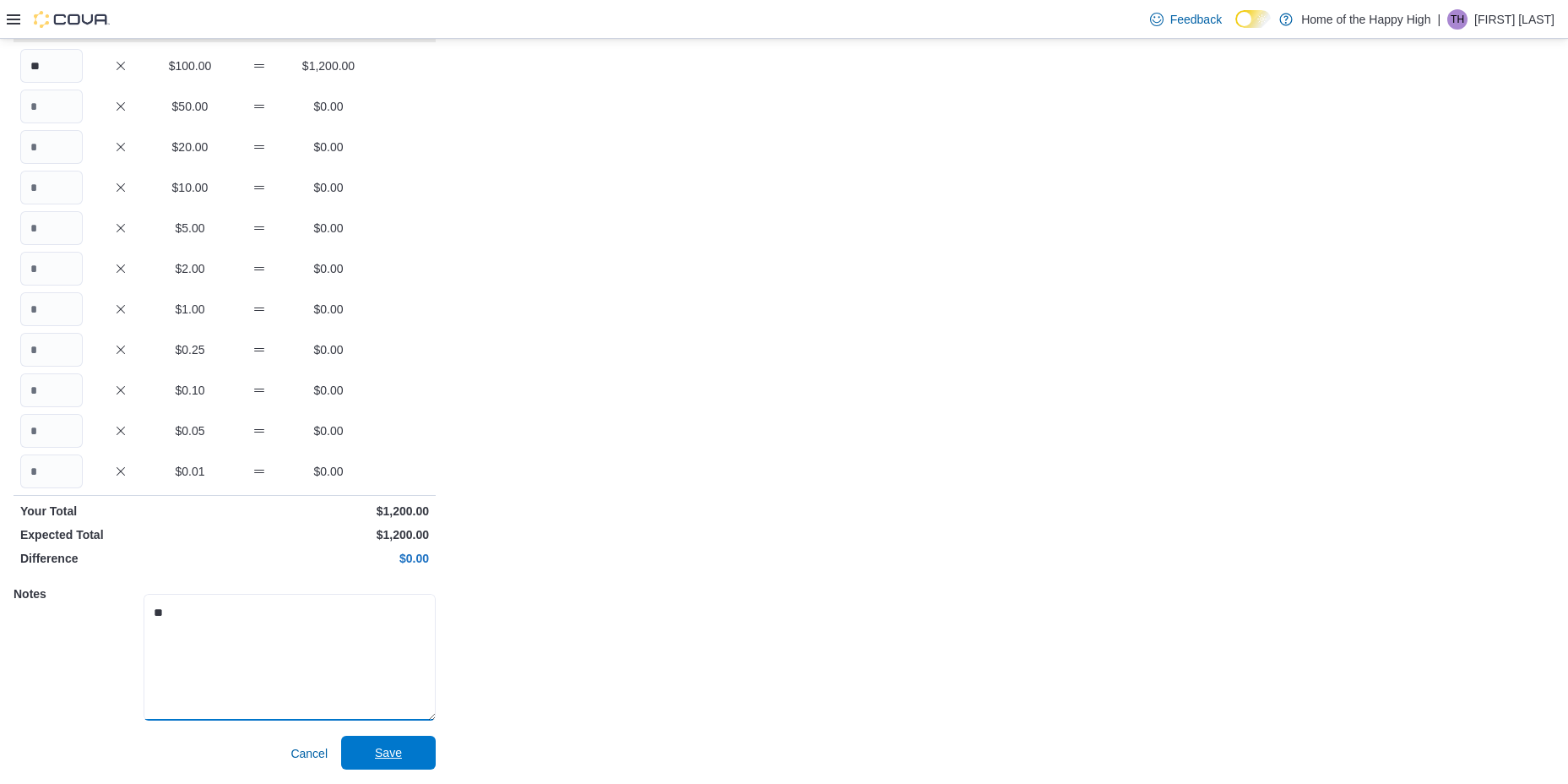 type on "**" 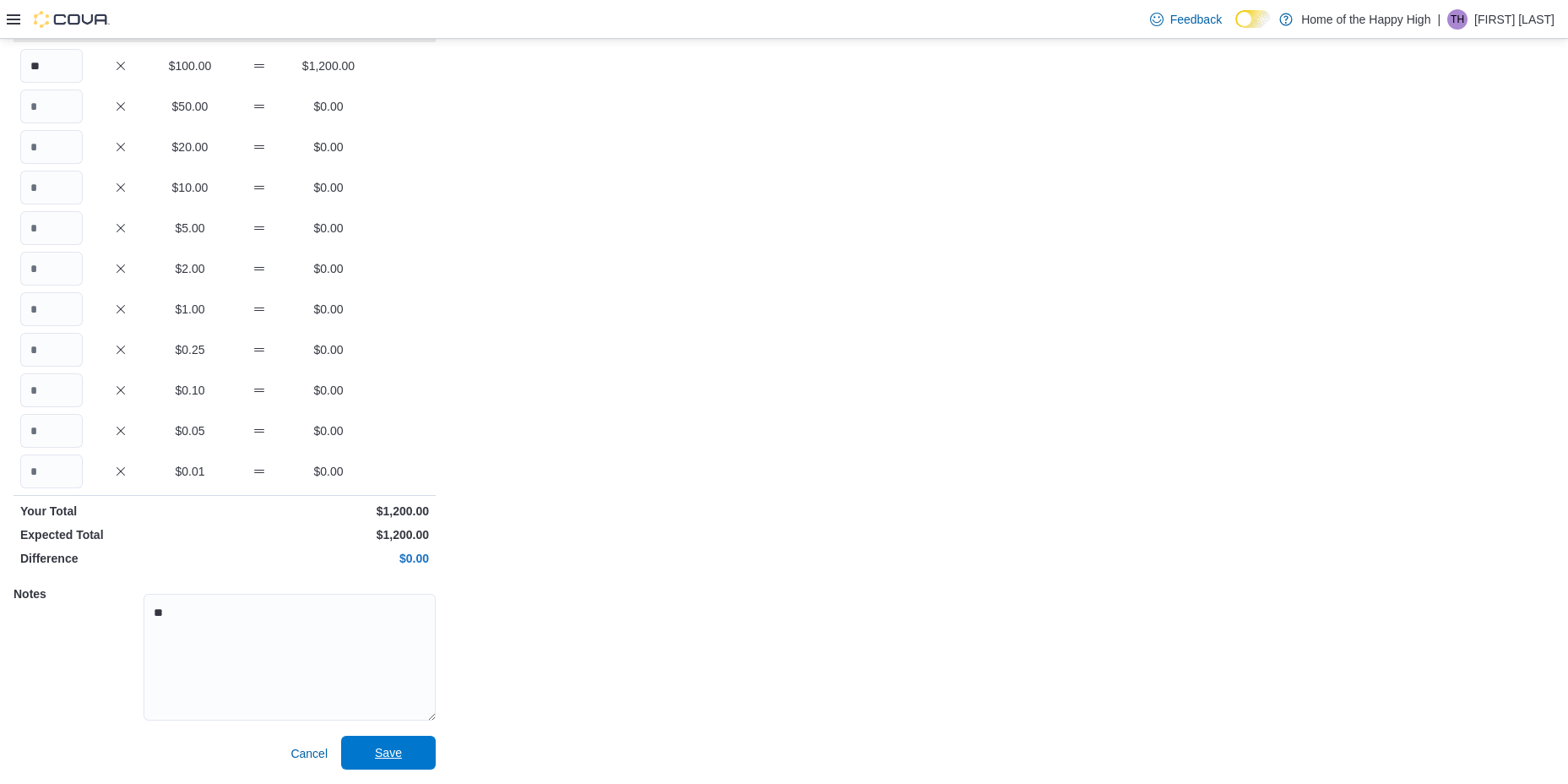click on "Save" at bounding box center (388, 753) 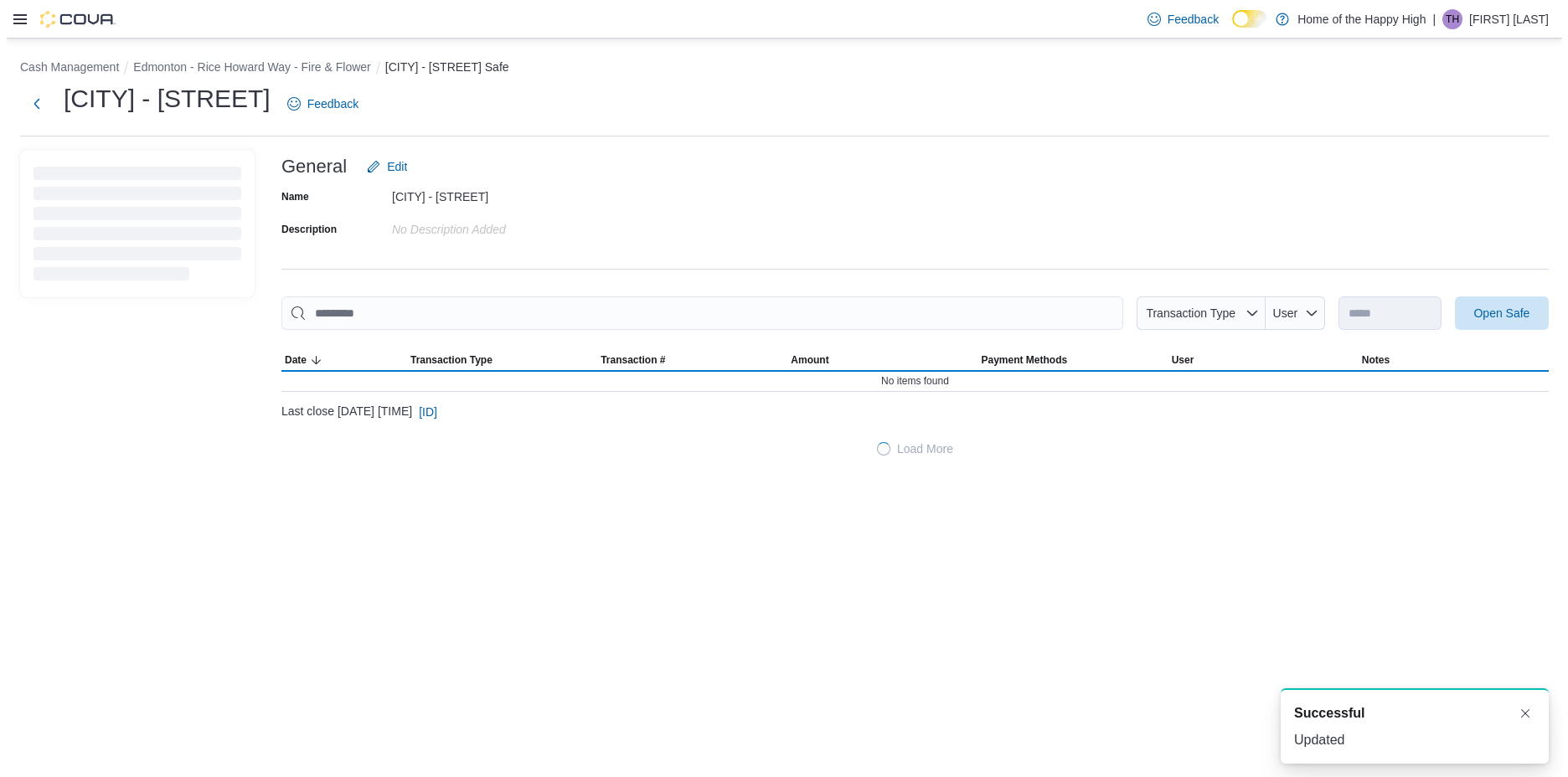 scroll, scrollTop: 0, scrollLeft: 0, axis: both 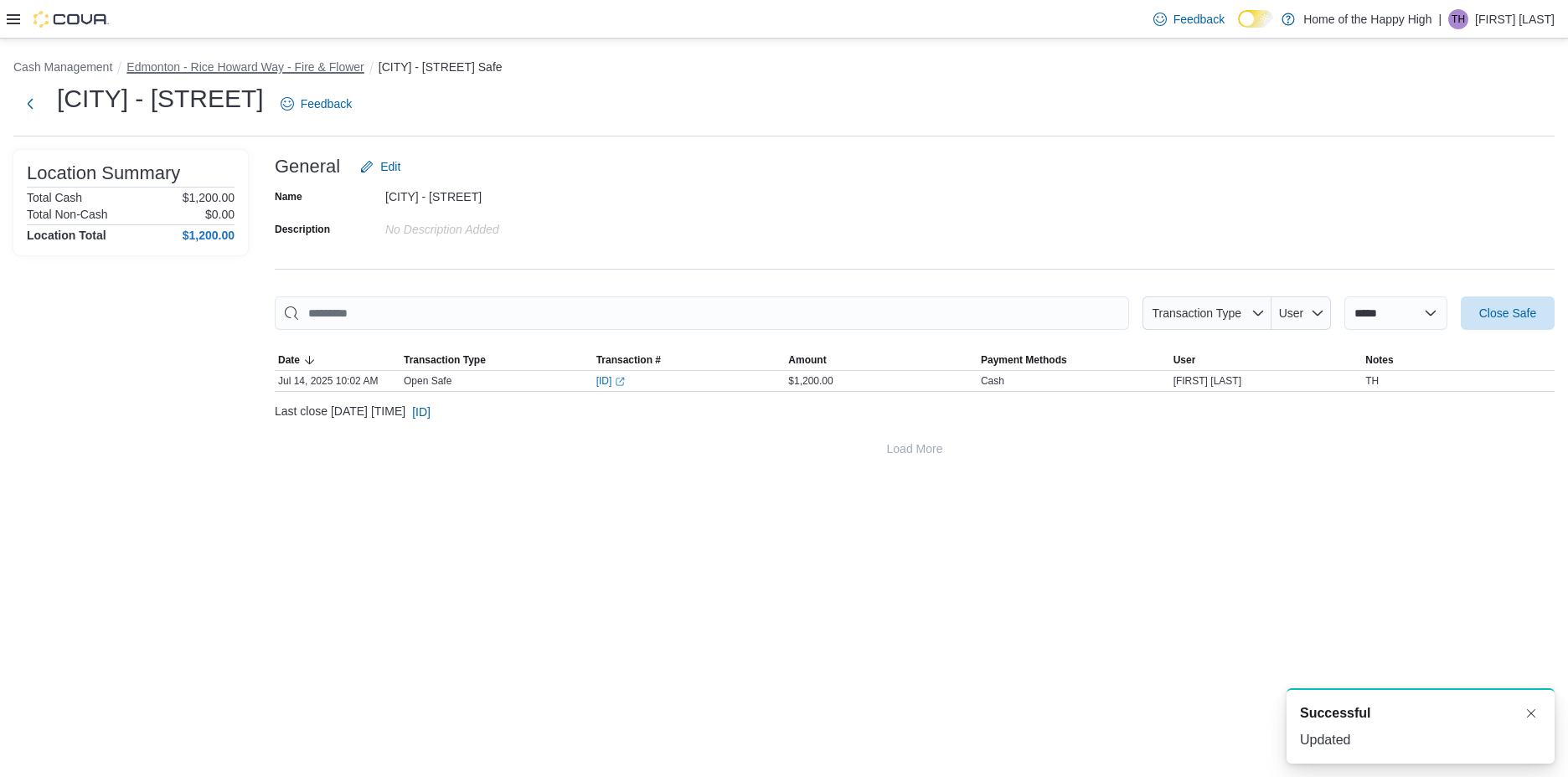 click on "Edmonton - Rice Howard Way - Fire & Flower" at bounding box center (245, 67) 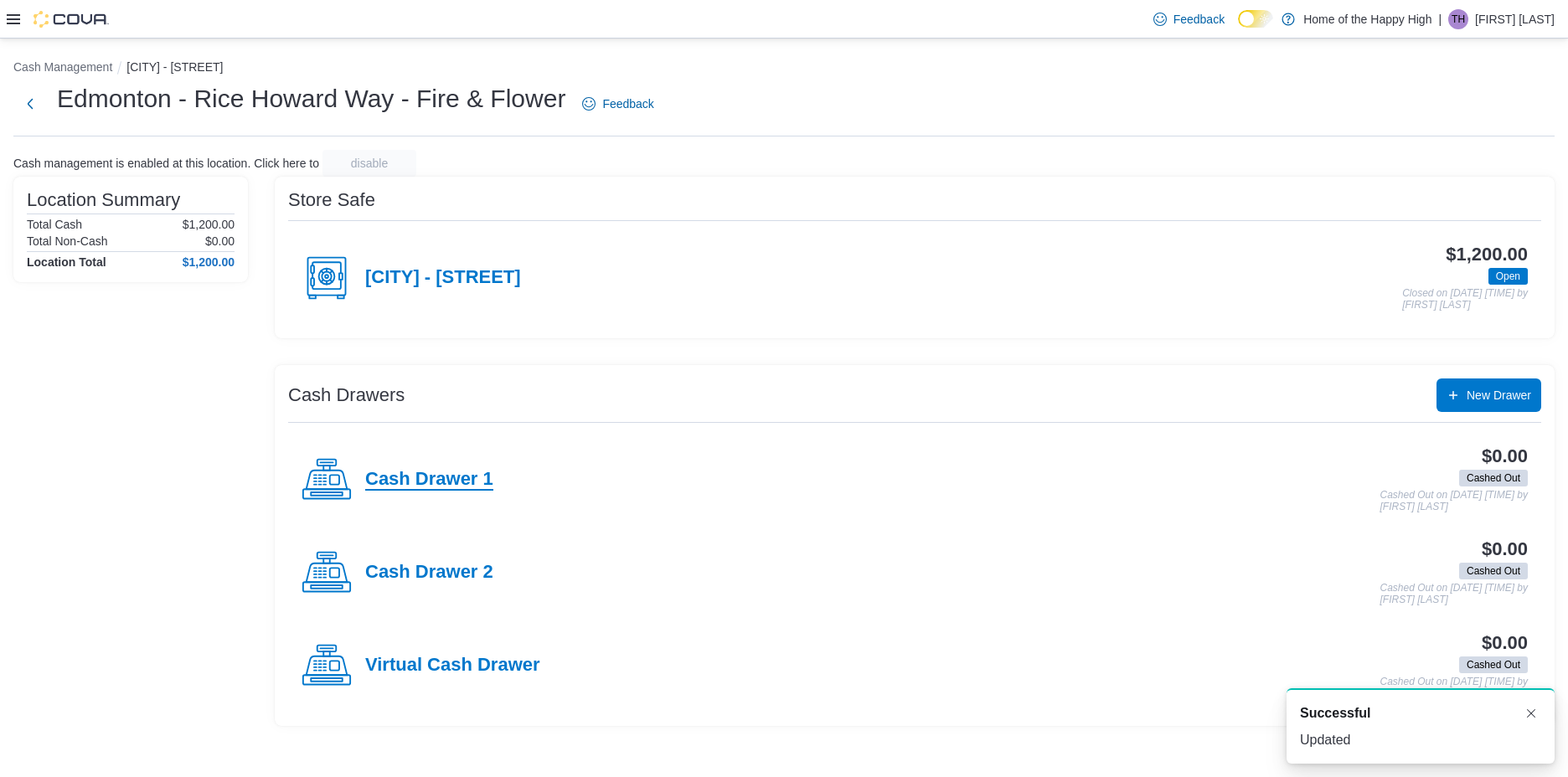 click on "Cash Drawer 1" at bounding box center [429, 480] 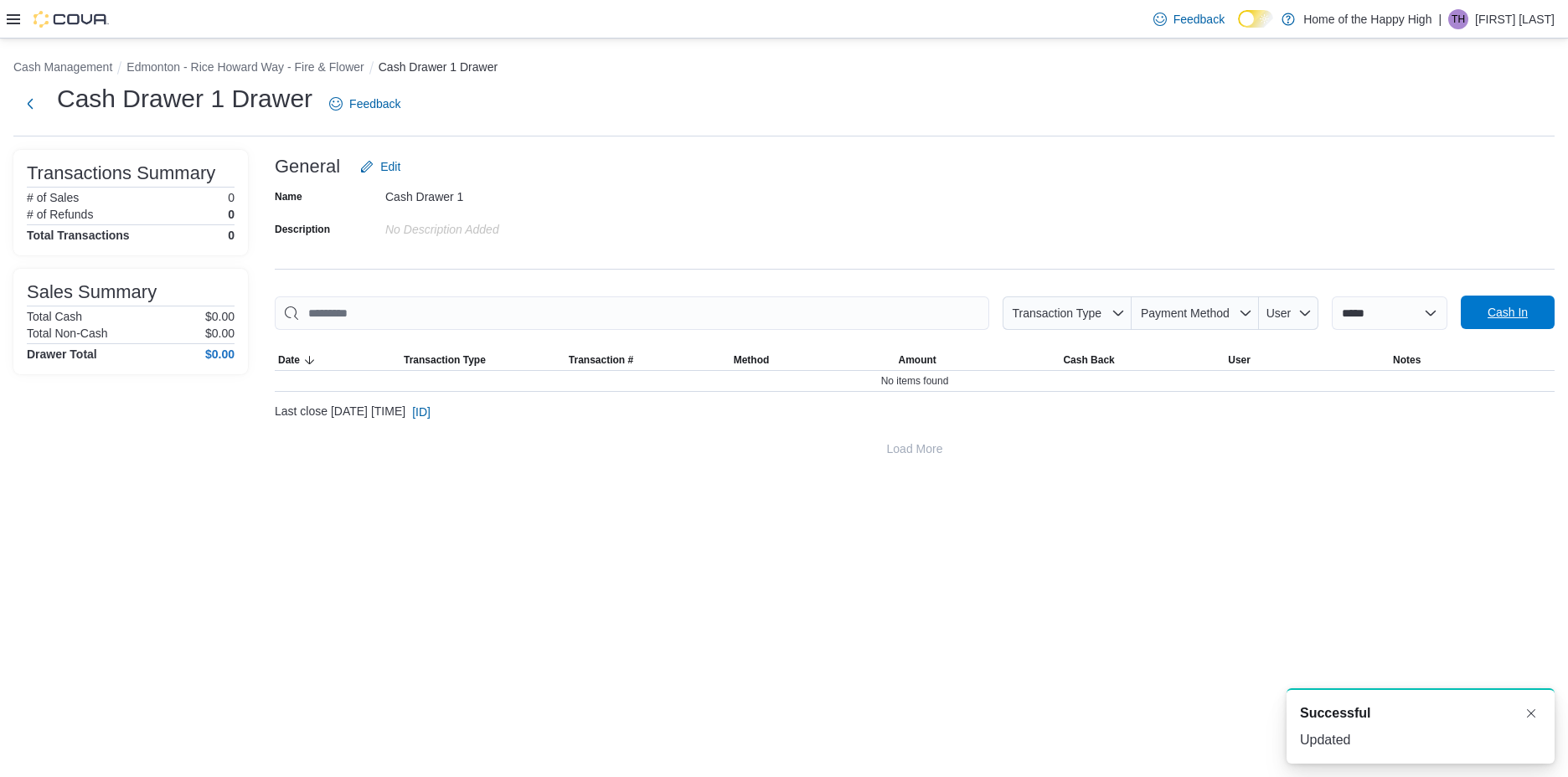 click on "Cash In" at bounding box center [1508, 312] 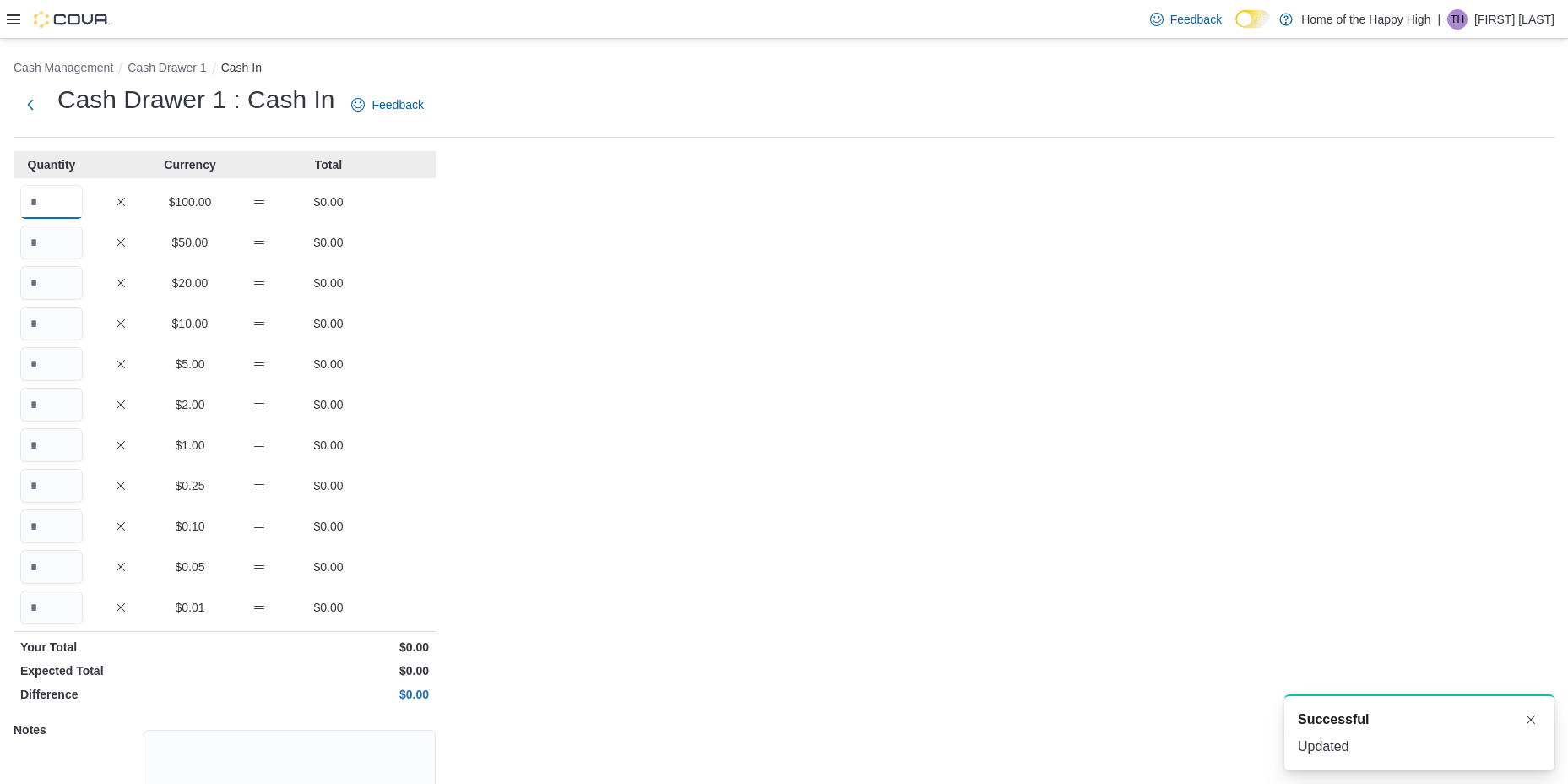 click at bounding box center (52, 202) 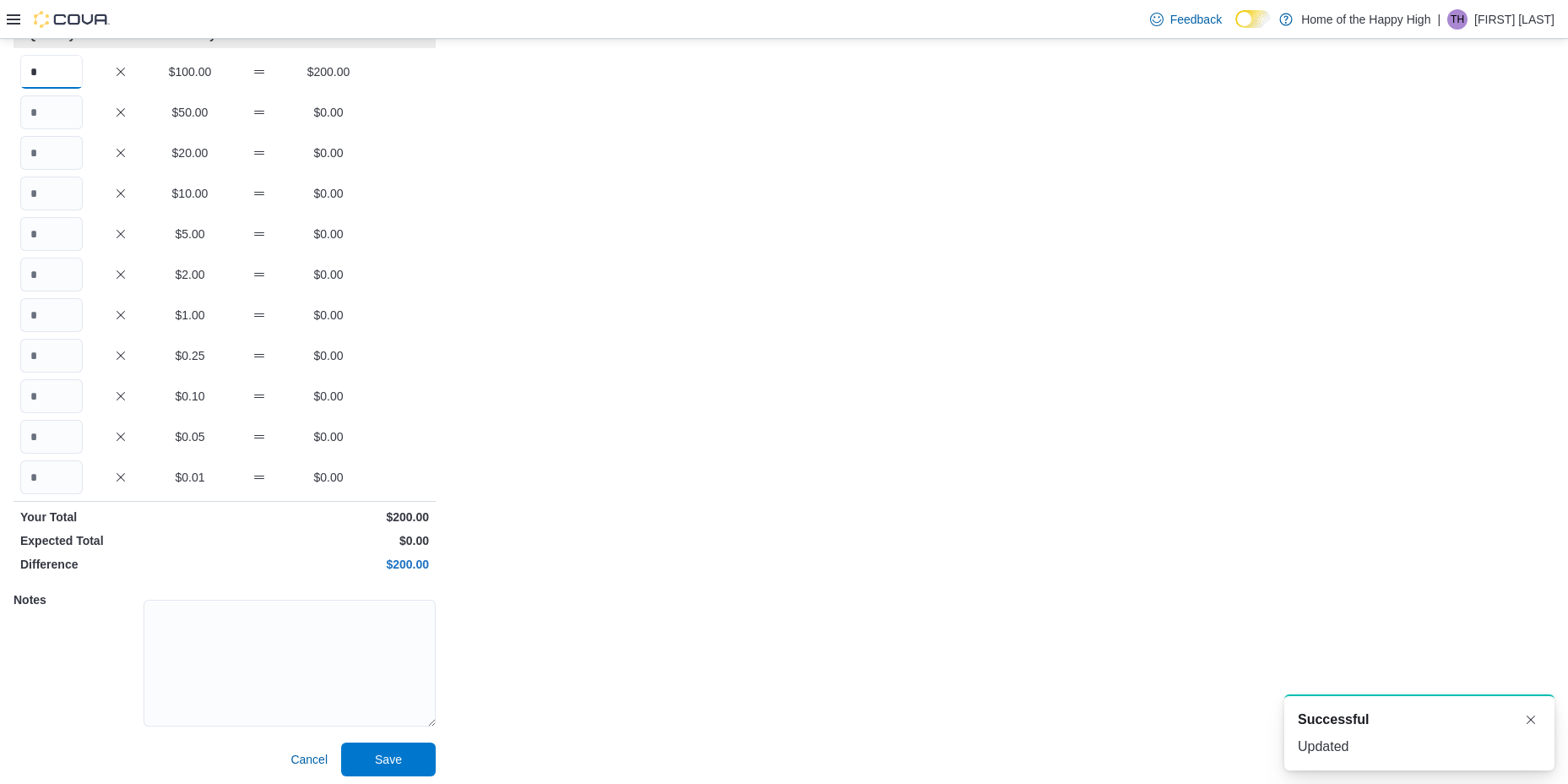 scroll, scrollTop: 136, scrollLeft: 0, axis: vertical 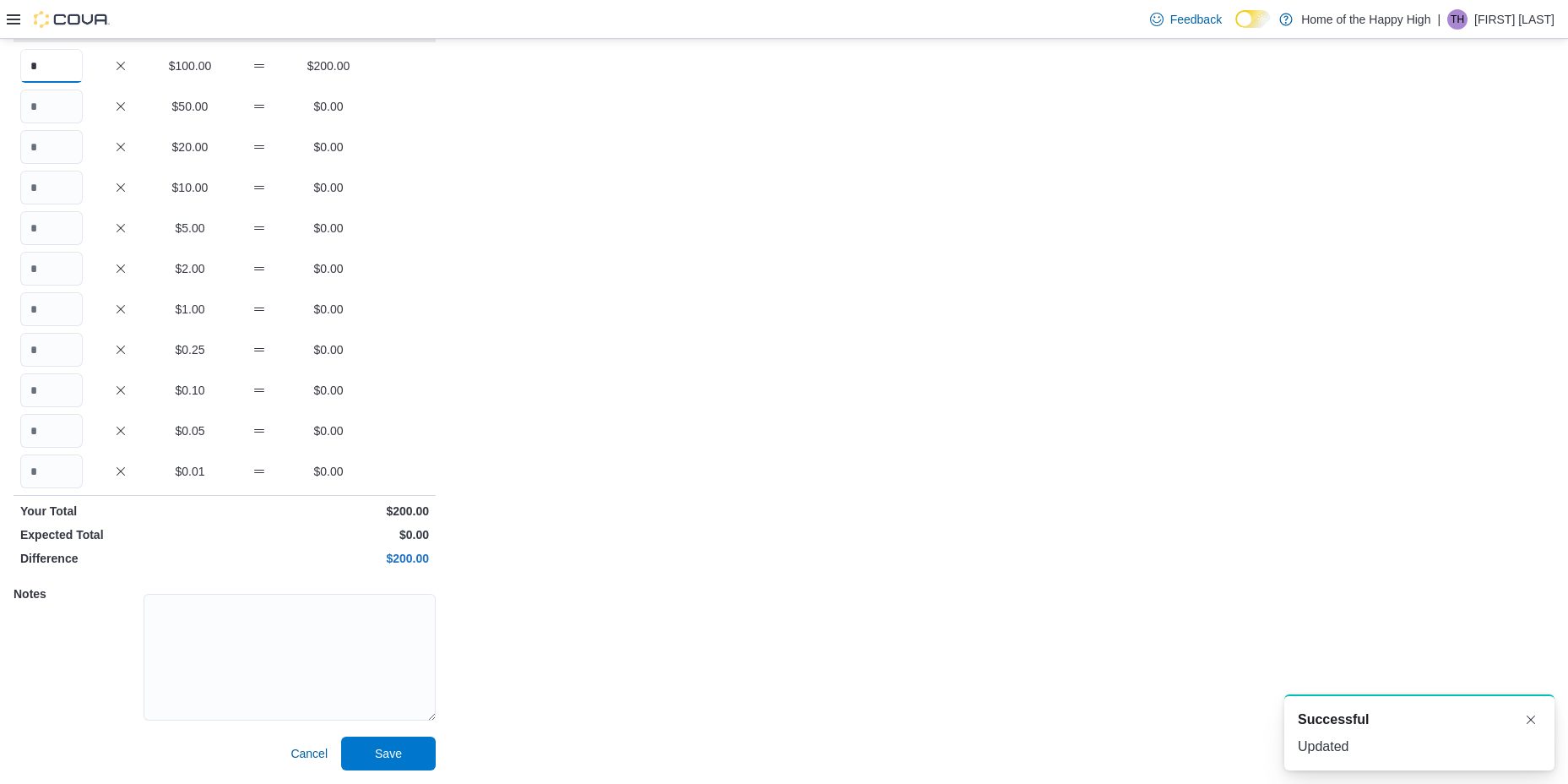 type on "*" 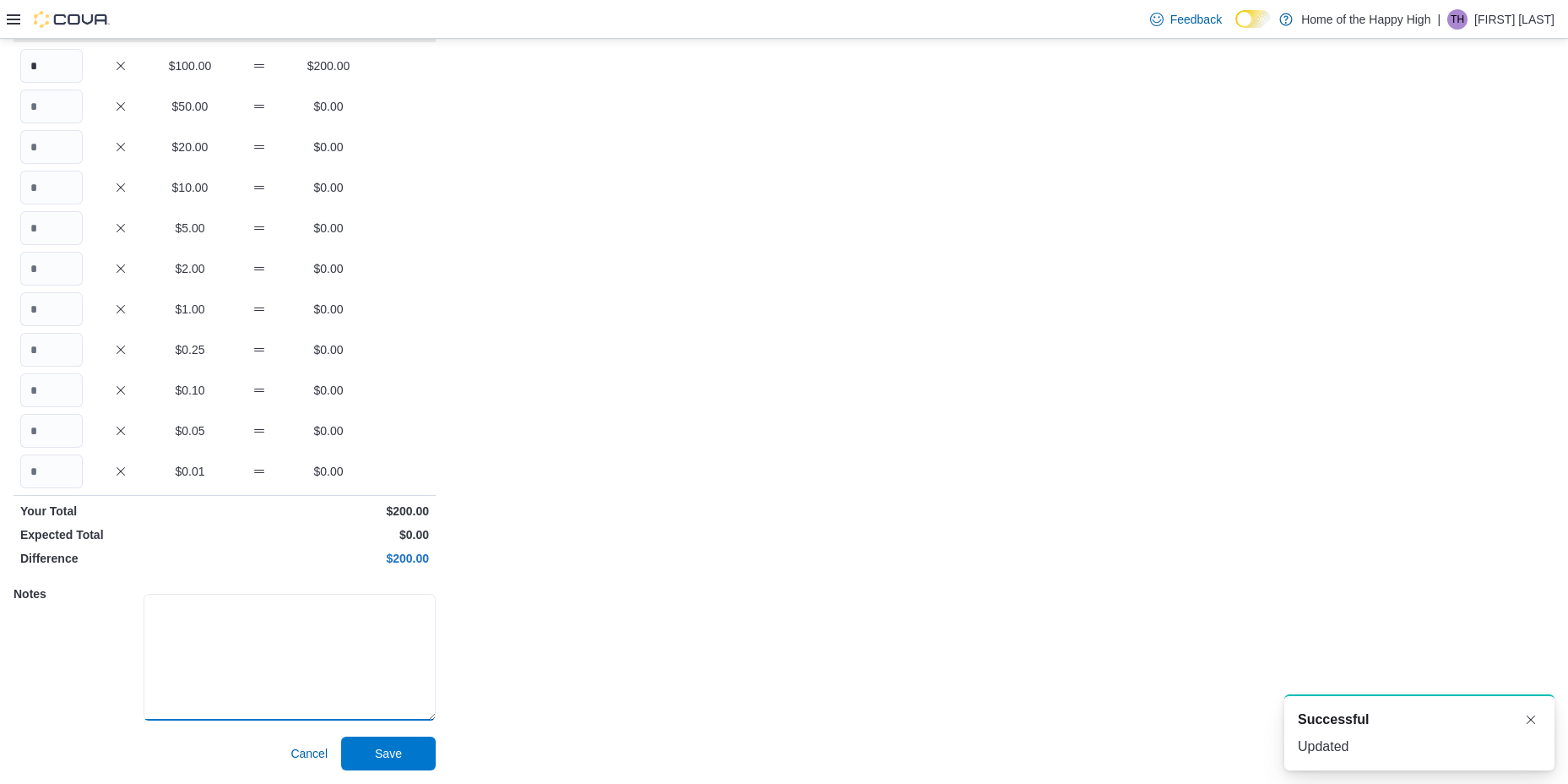 click at bounding box center (290, 657) 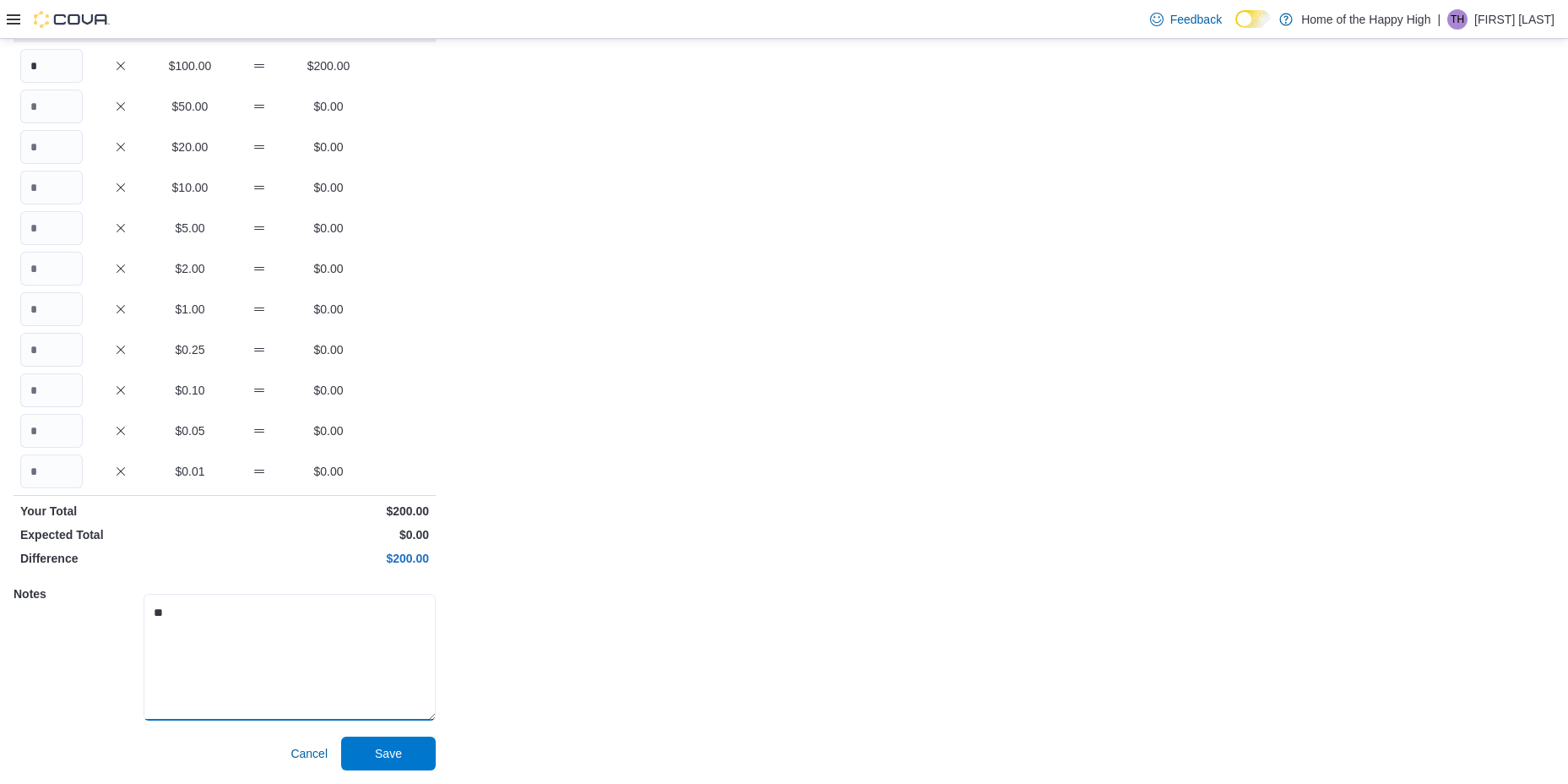type on "**" 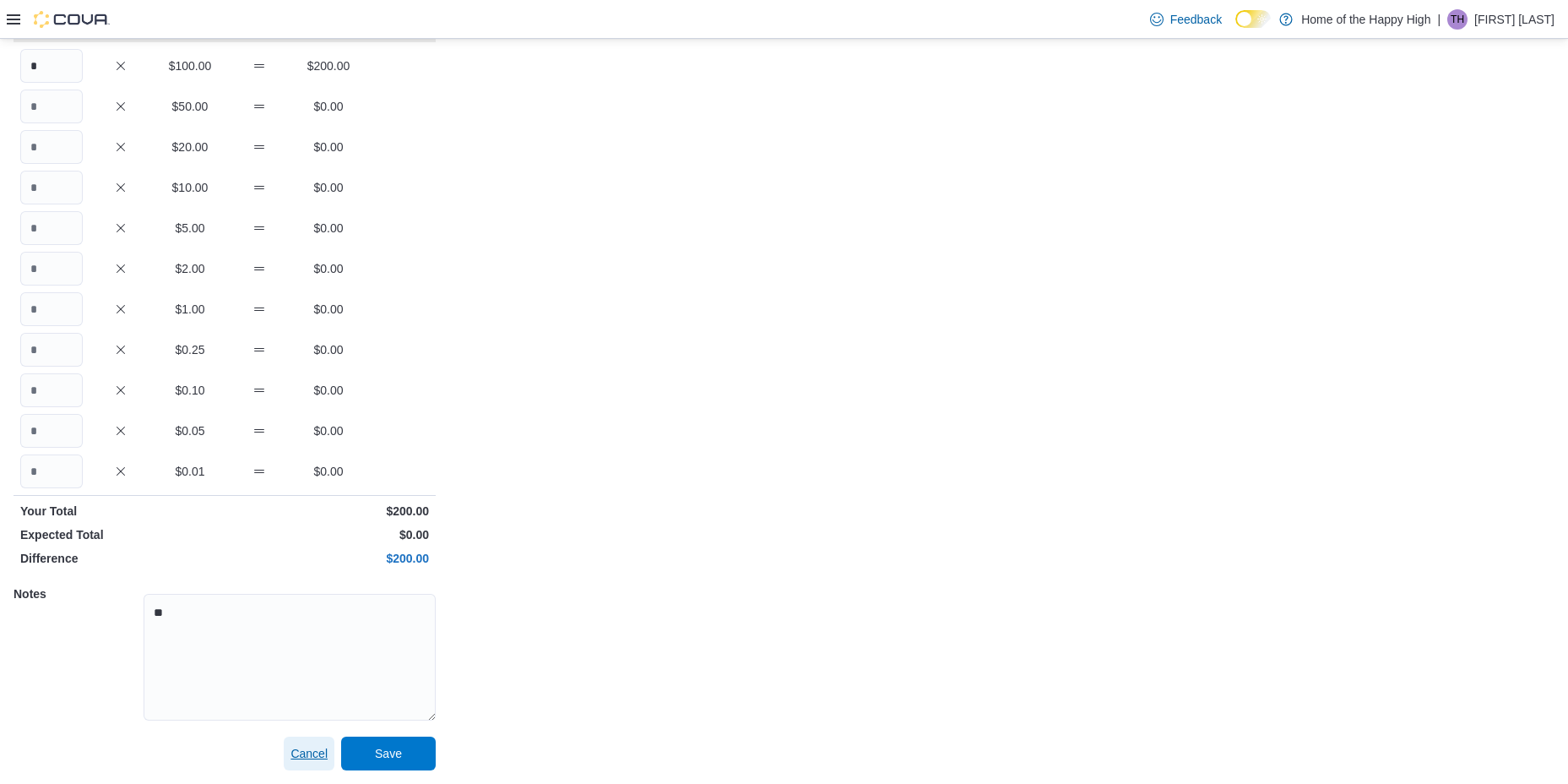 type 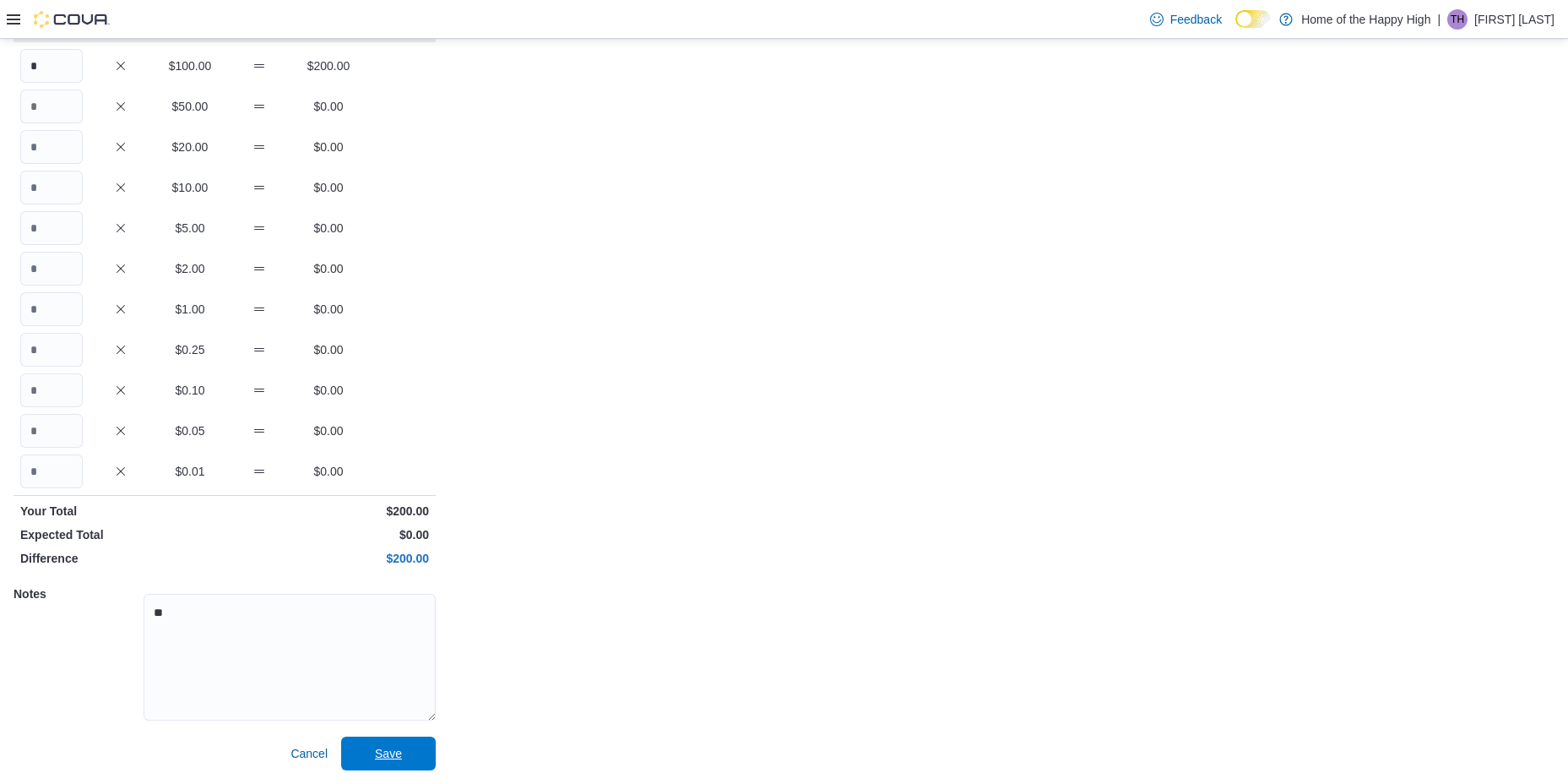 type 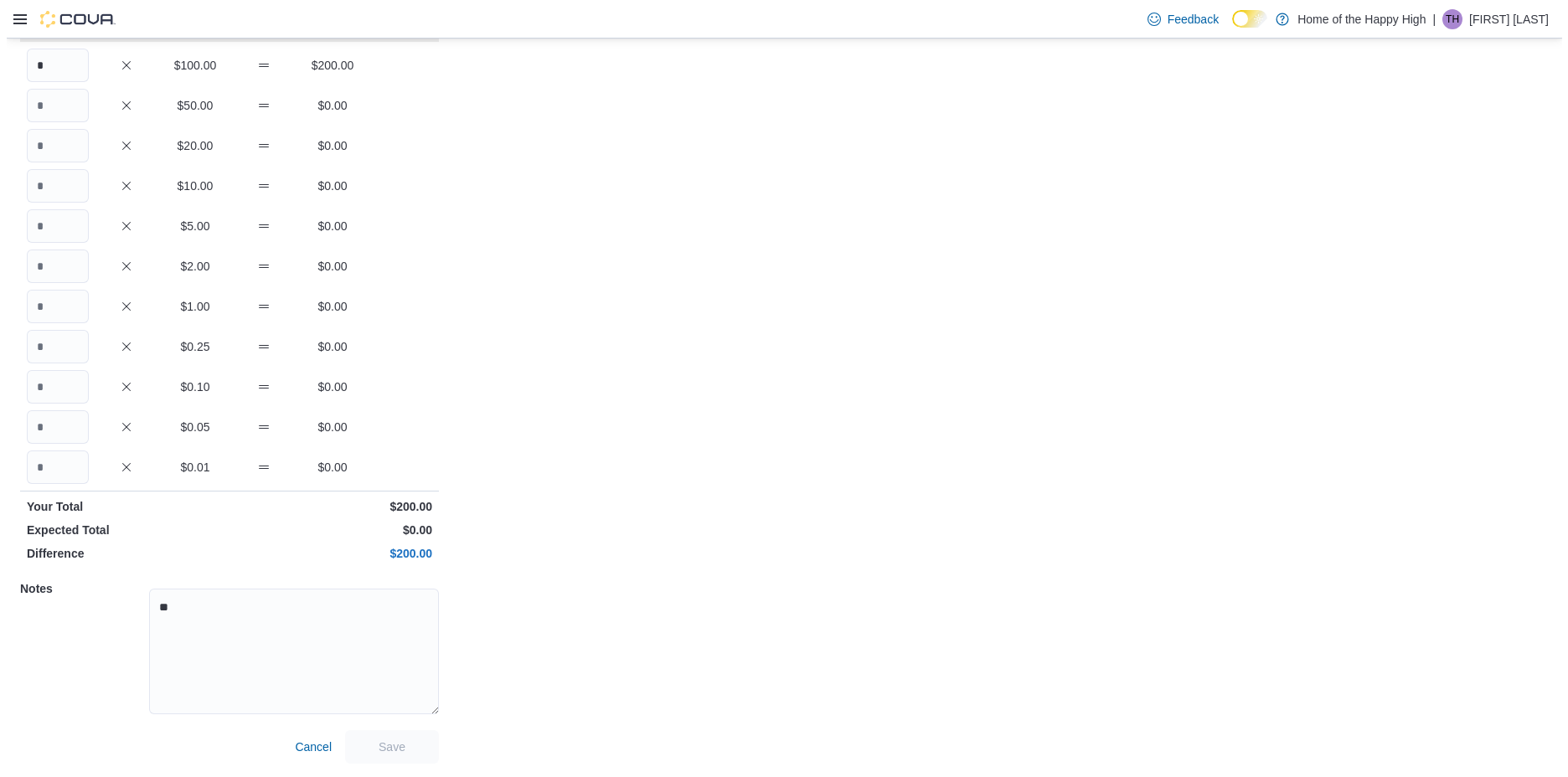 scroll, scrollTop: 0, scrollLeft: 0, axis: both 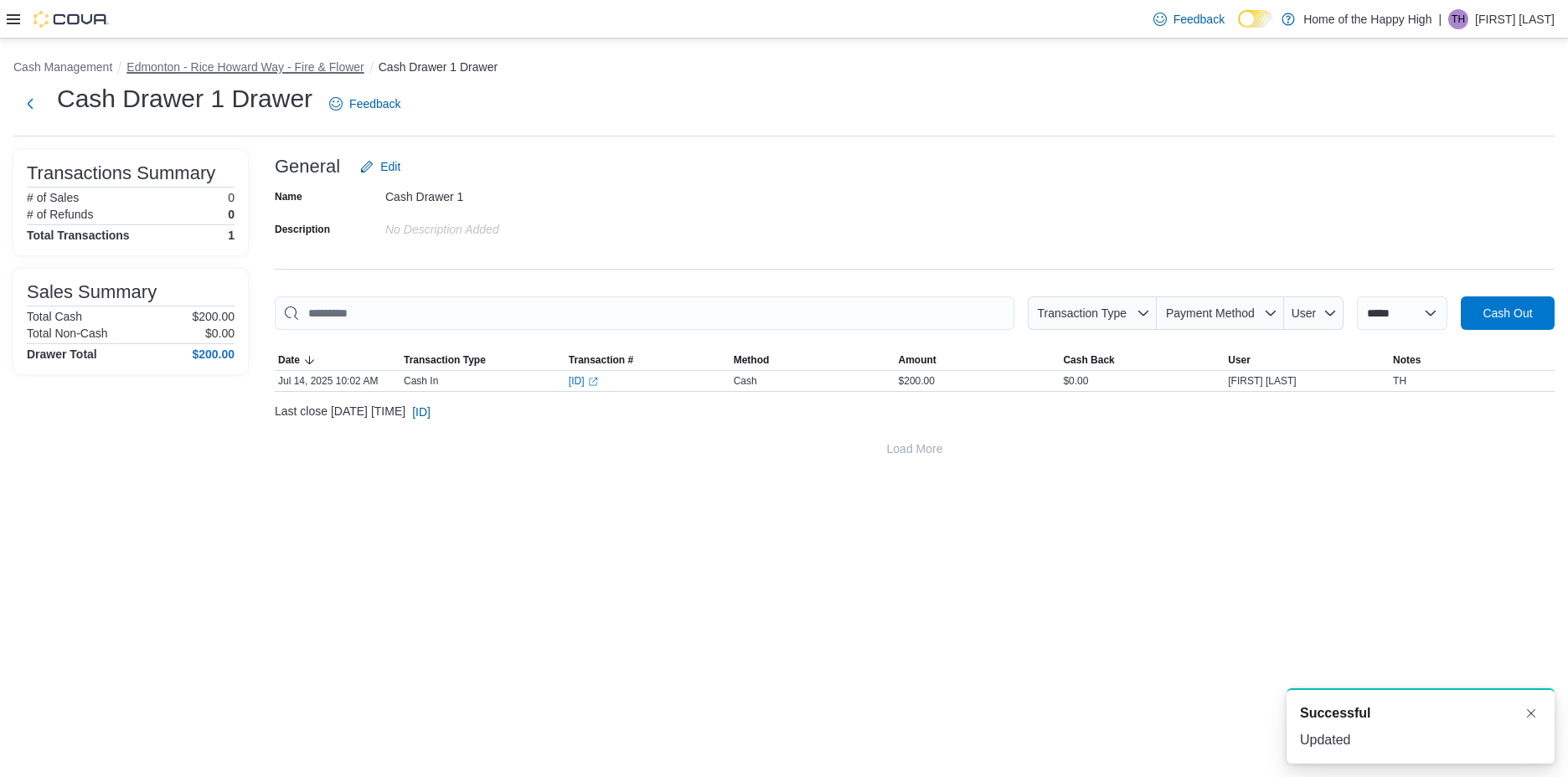 click on "Edmonton - Rice Howard Way - Fire & Flower" at bounding box center [245, 67] 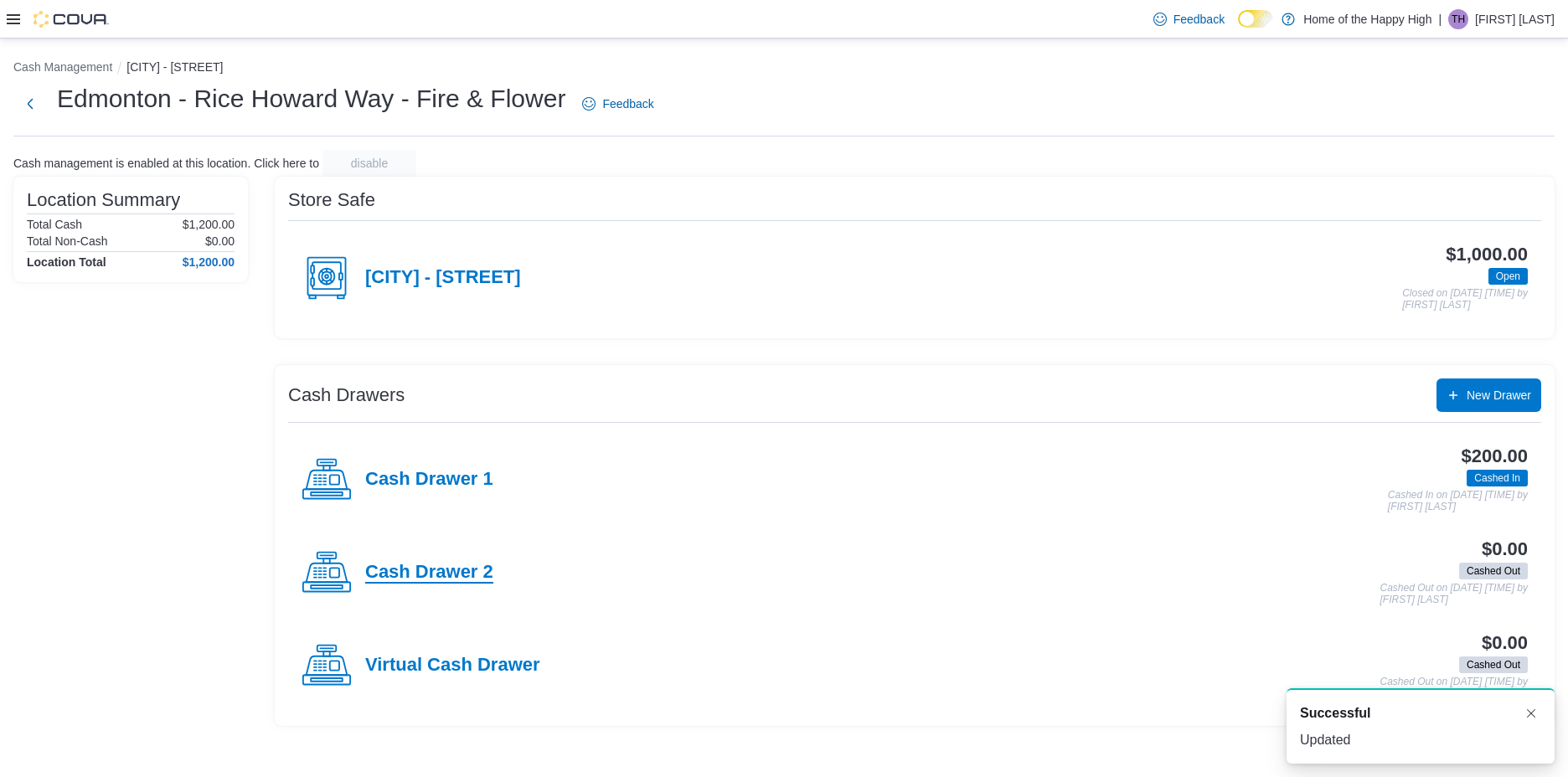 click on "Cash Drawer 2" at bounding box center (429, 573) 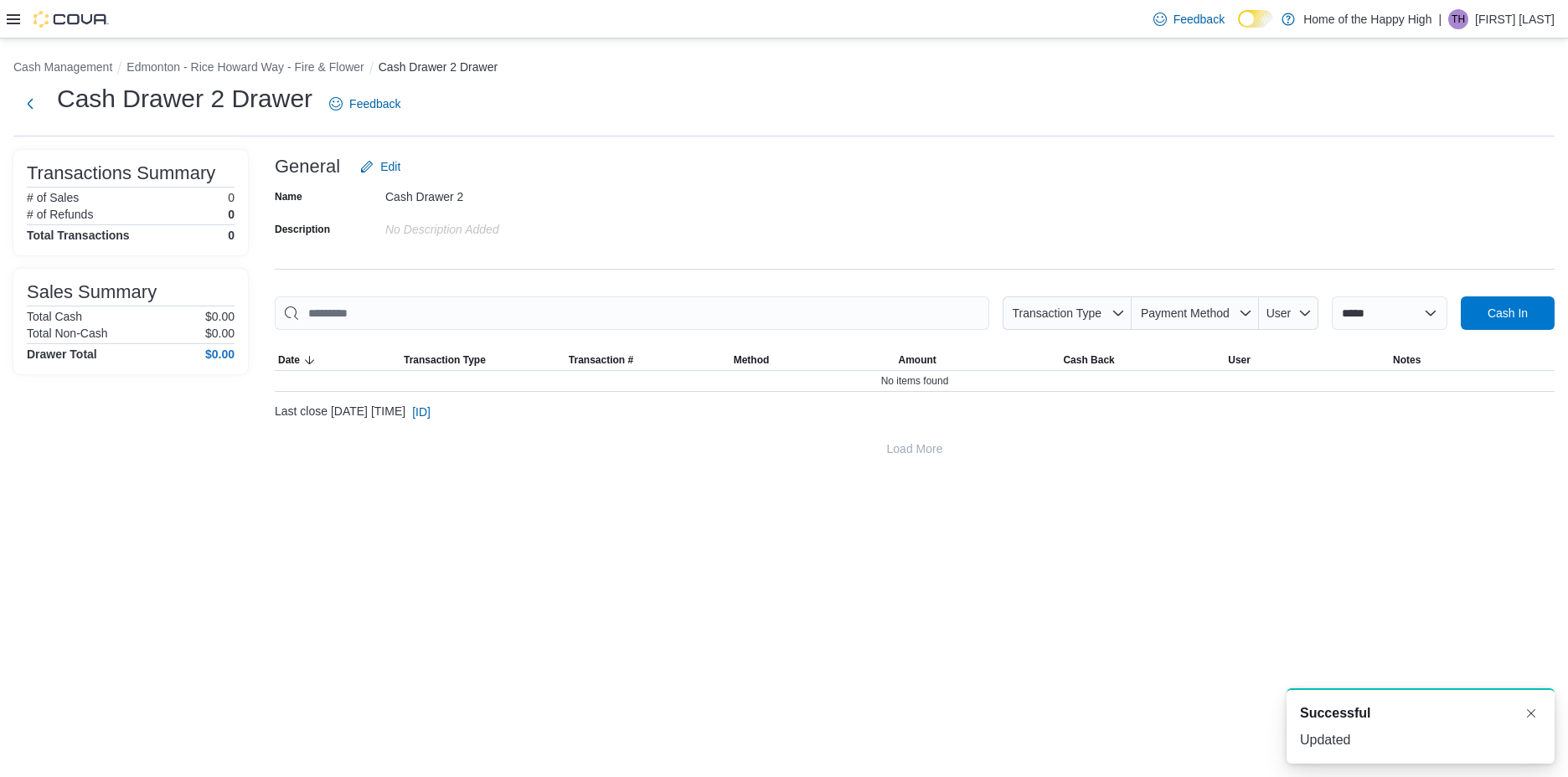 click on "General Edit Name Cash Drawer 2 Description No Description added Transaction Type Payment Method User [NAME] [LAST_NAME] Cash In Sorting Date Transaction Type Transaction # Method Amount Cash Back User Notes No items found Last close [DATE] [TIME] [ID] Load More" at bounding box center [915, 307] 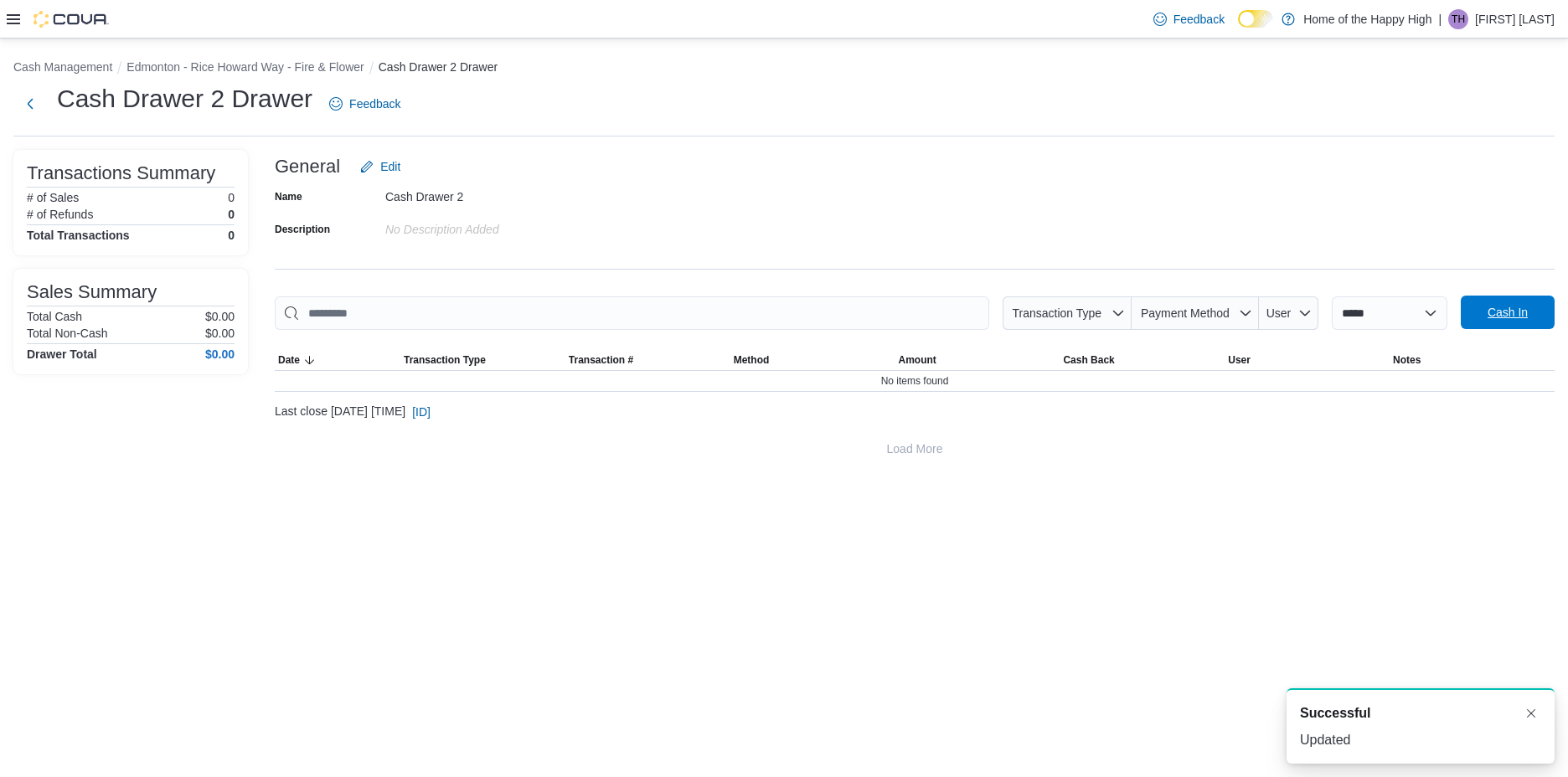 click on "Cash In" at bounding box center (1508, 312) 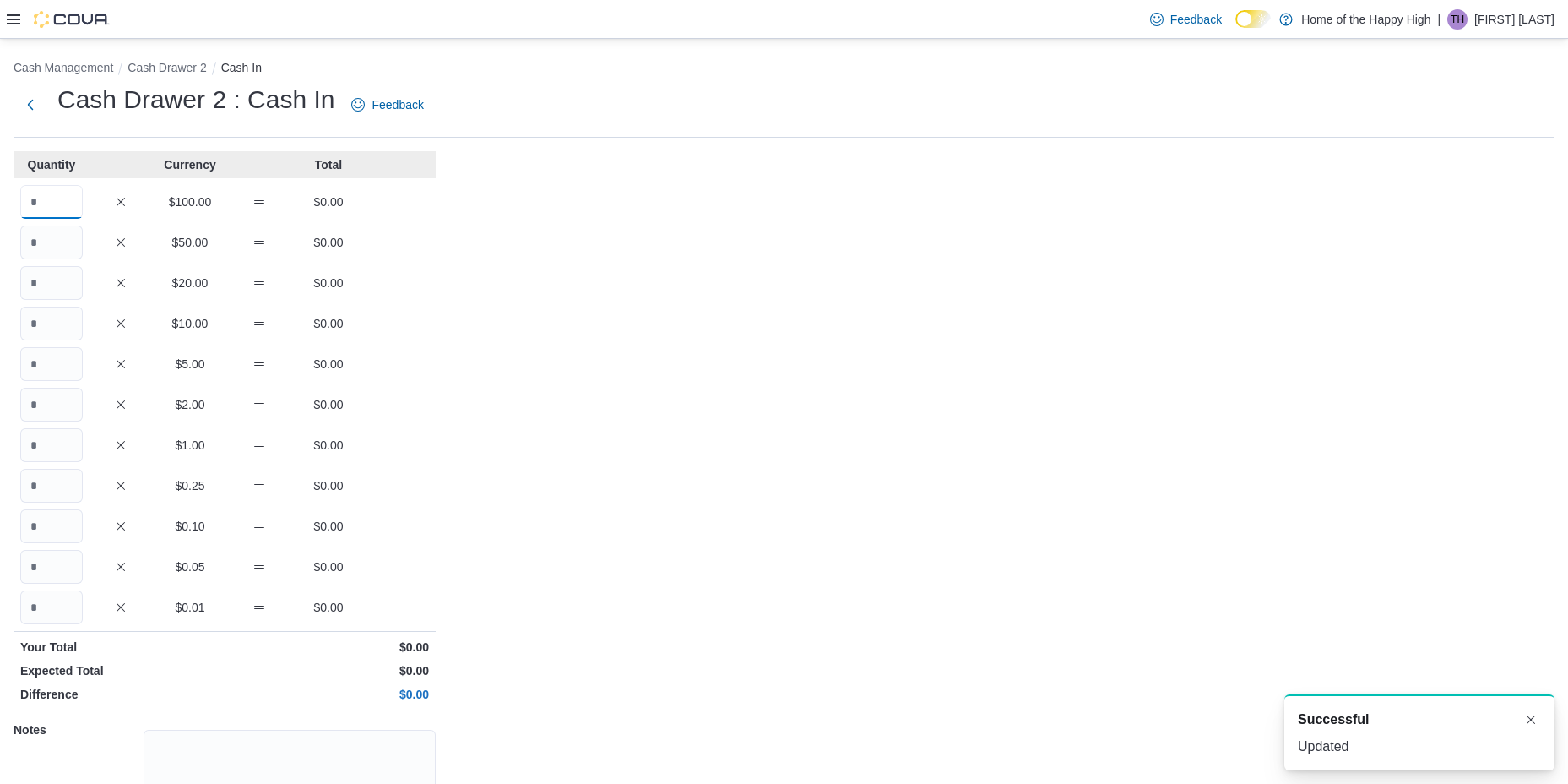 click at bounding box center [52, 202] 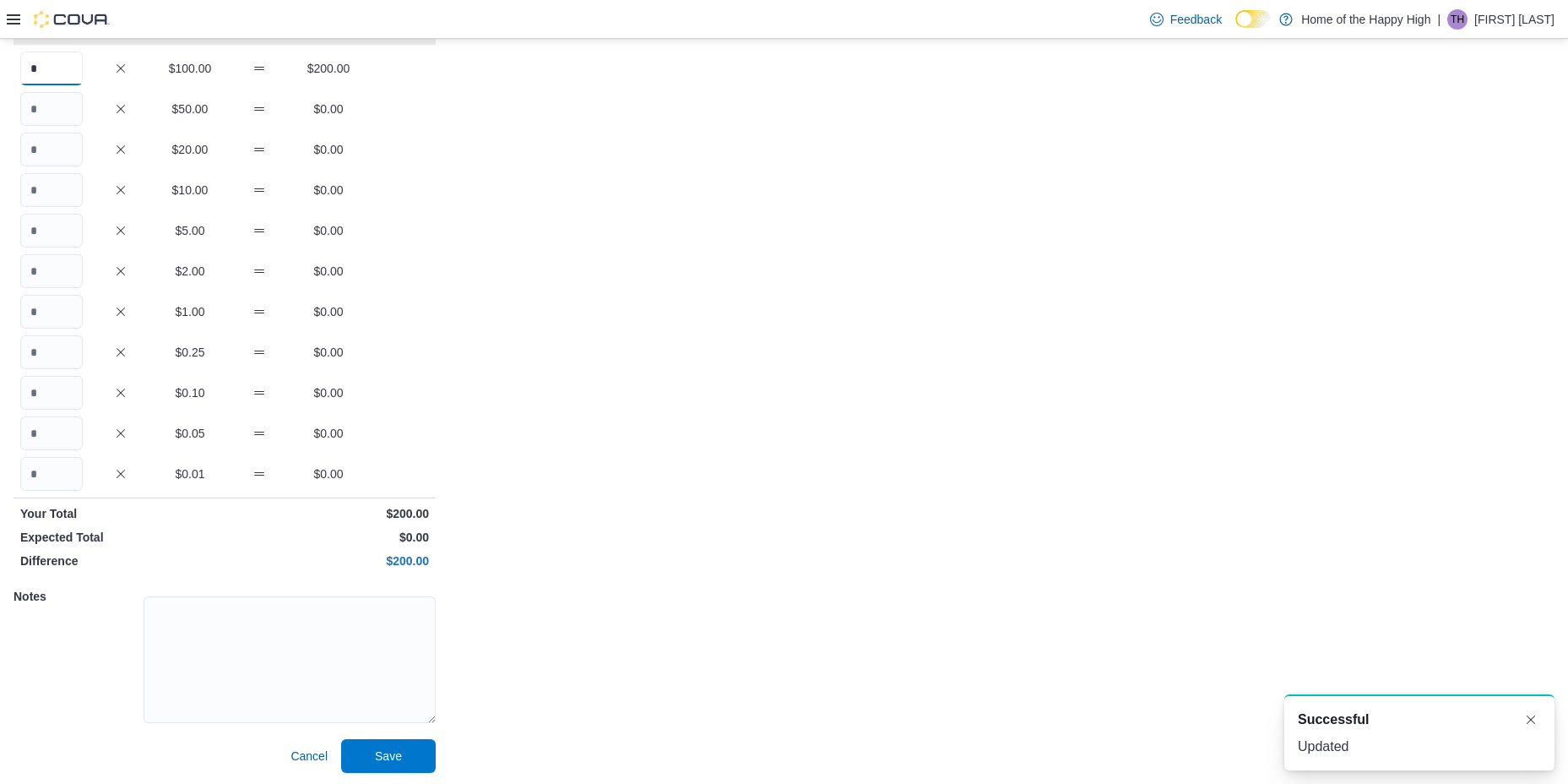 scroll, scrollTop: 136, scrollLeft: 0, axis: vertical 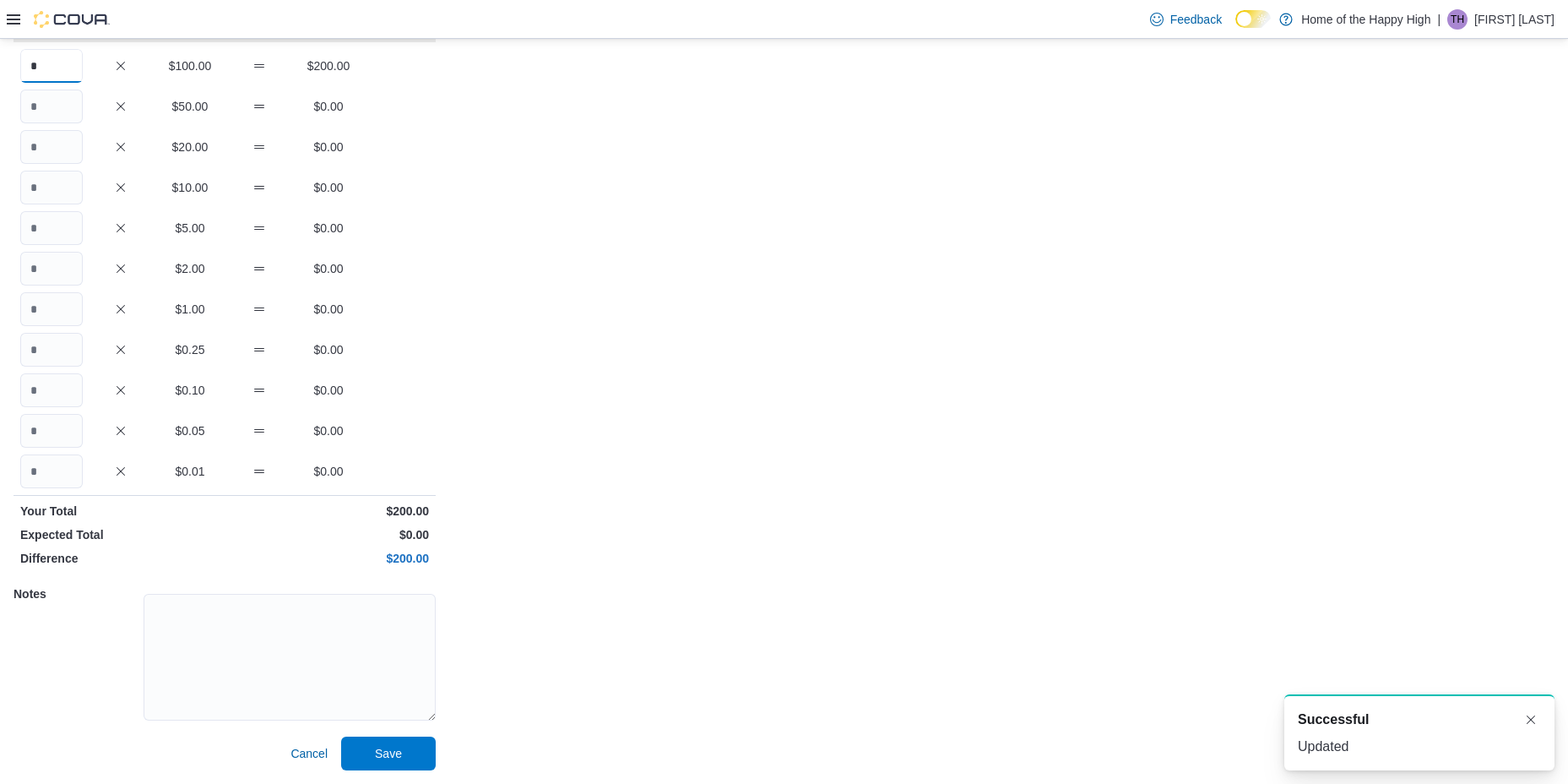 type on "*" 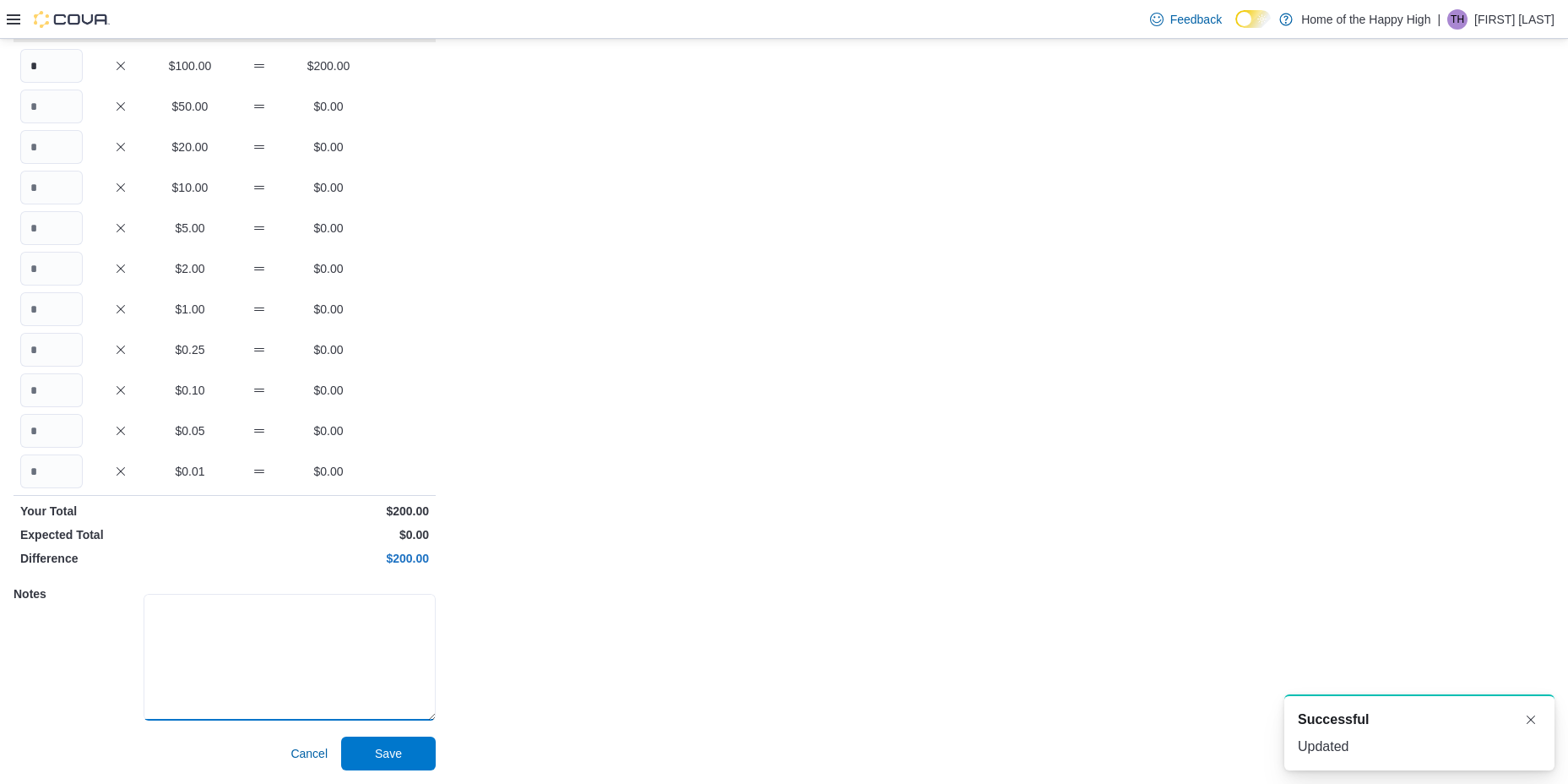 click at bounding box center [290, 657] 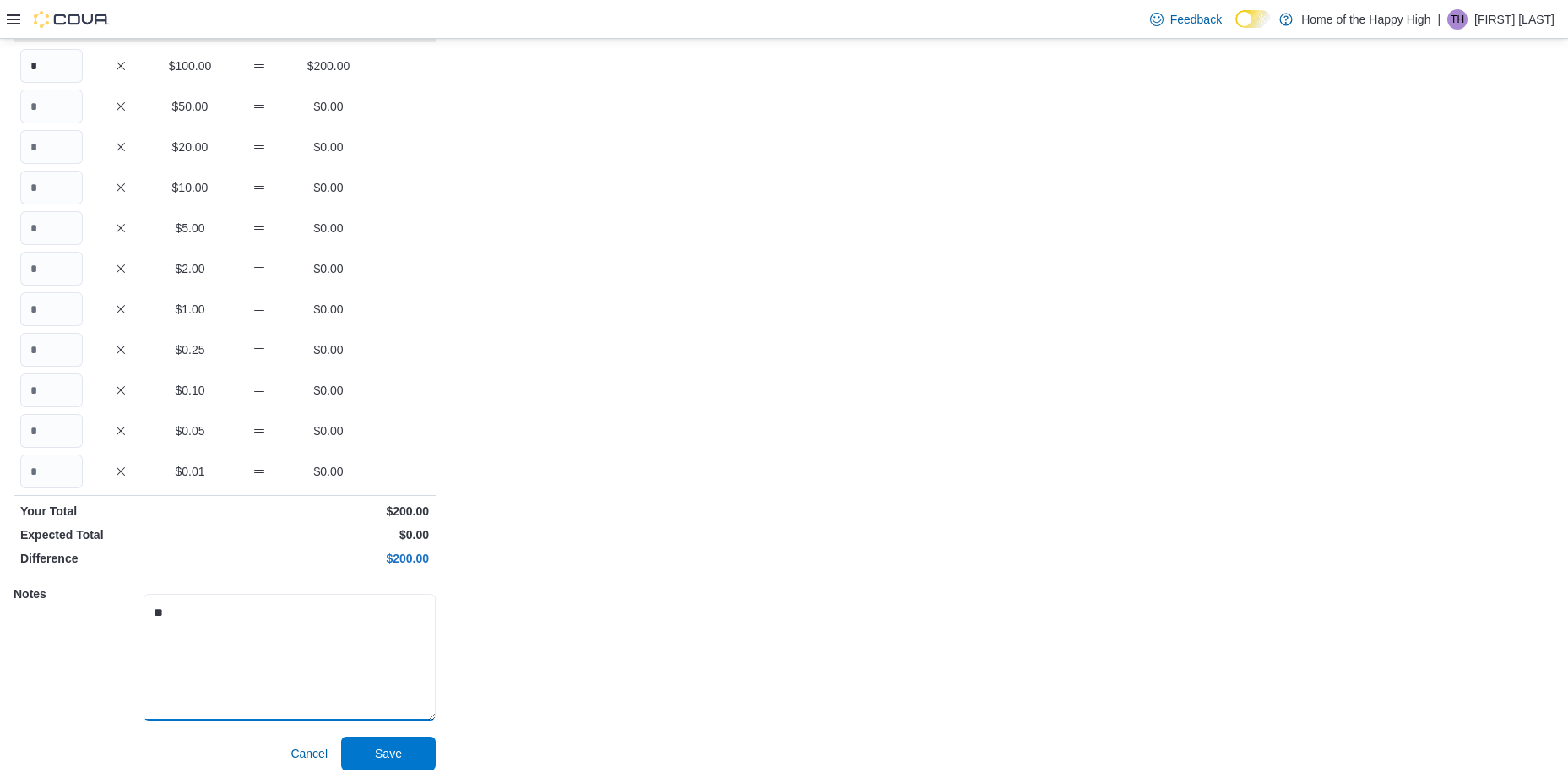 type on "**" 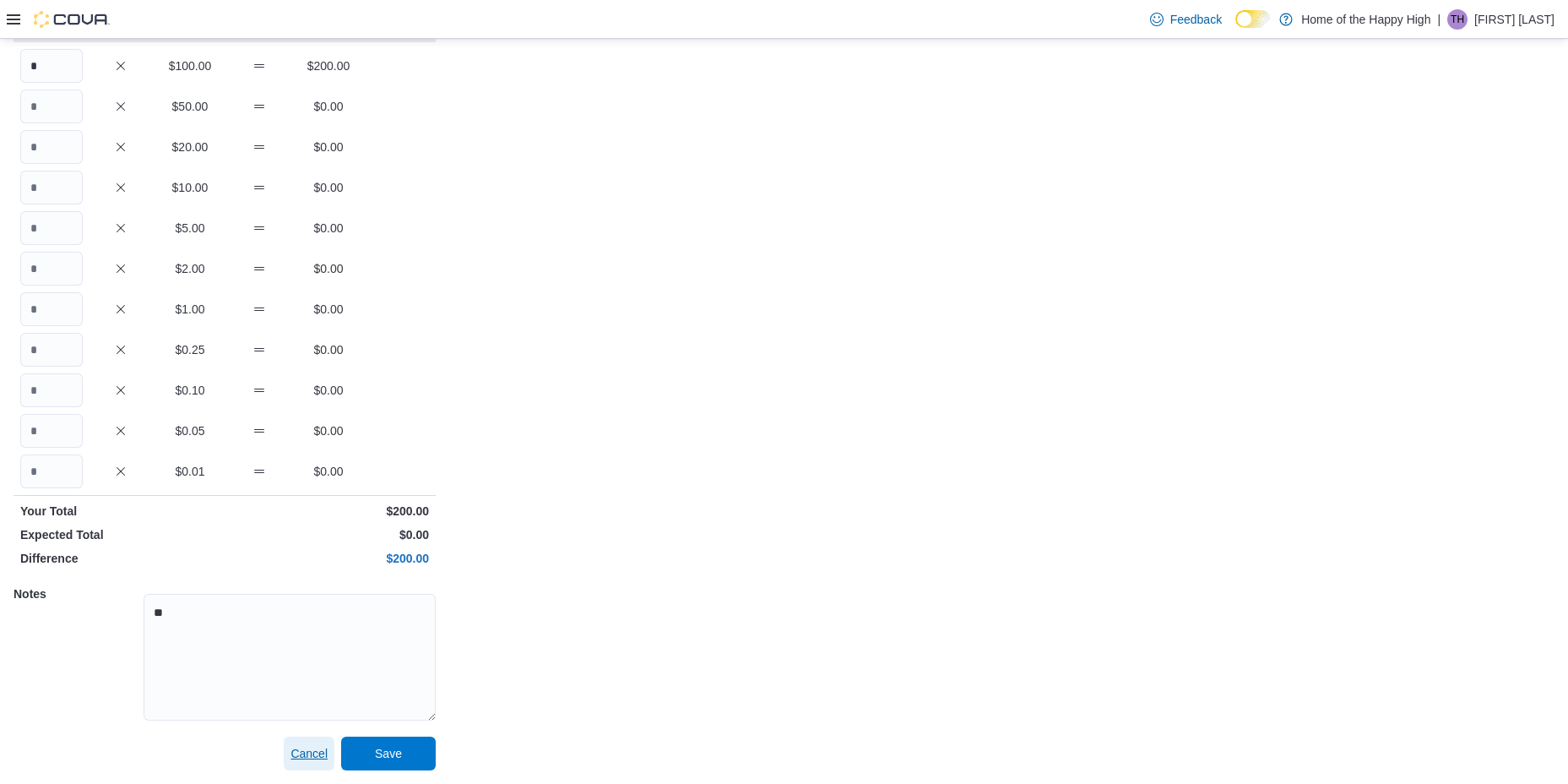 type 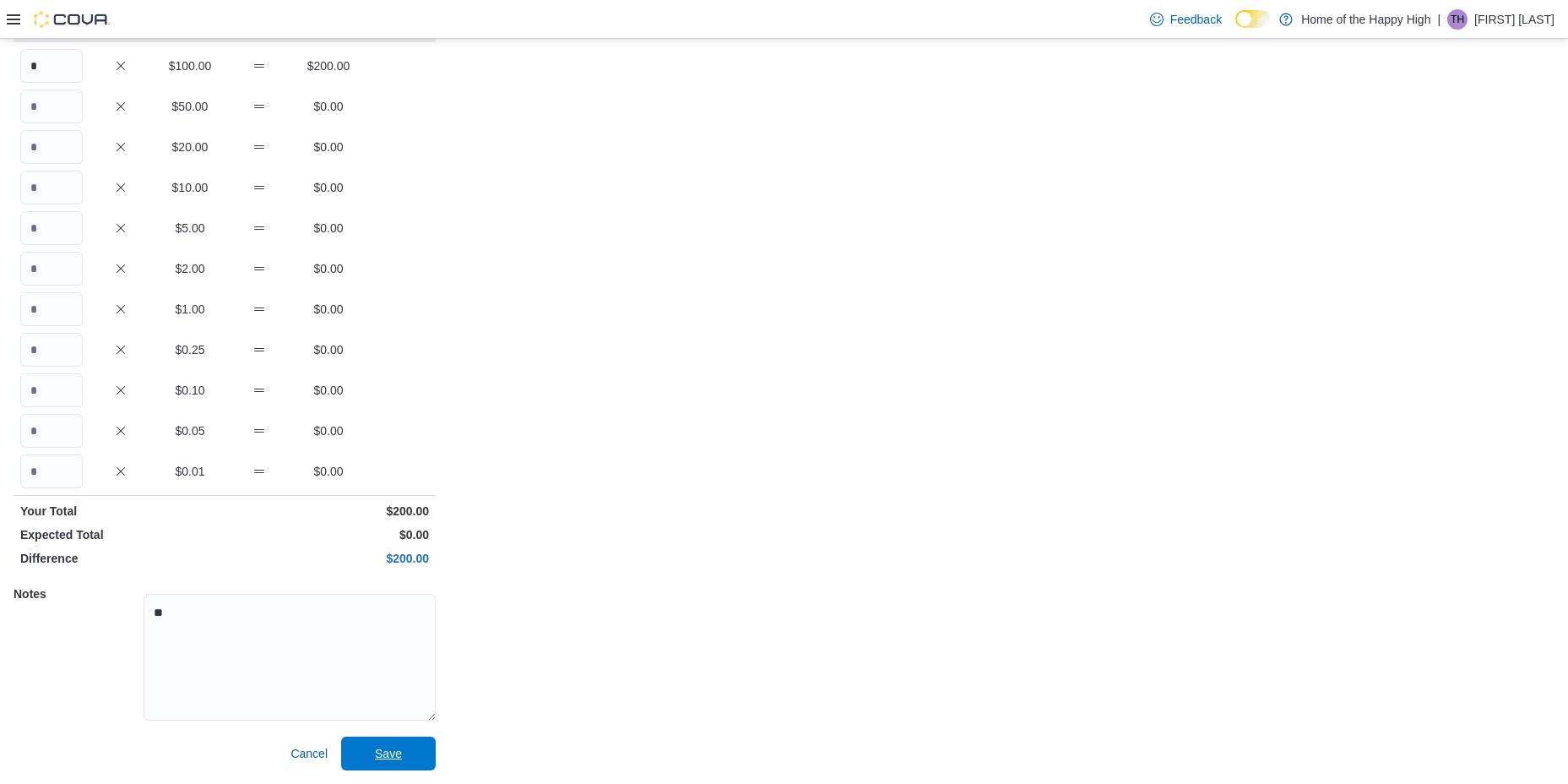 type 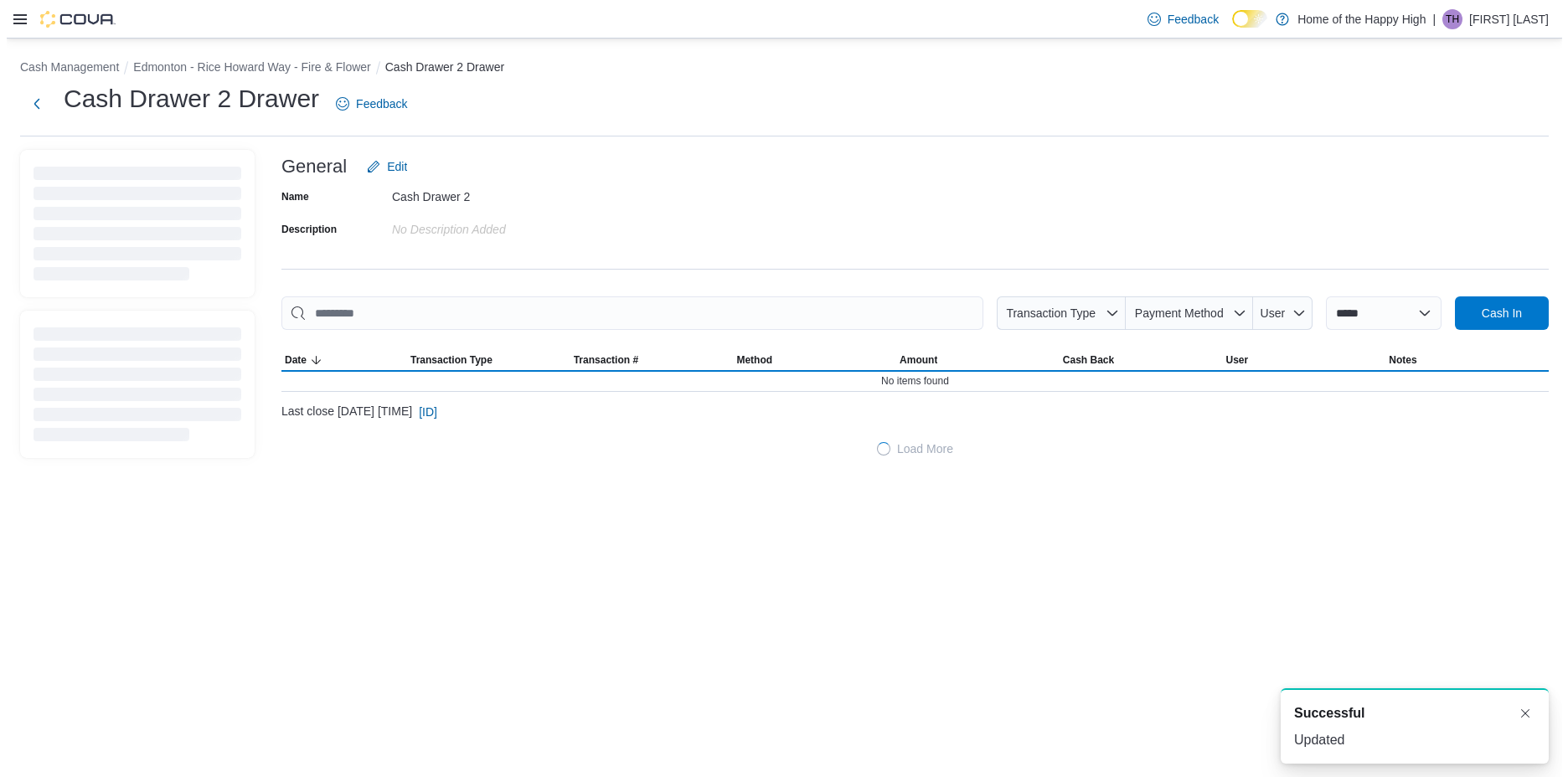 scroll, scrollTop: 0, scrollLeft: 0, axis: both 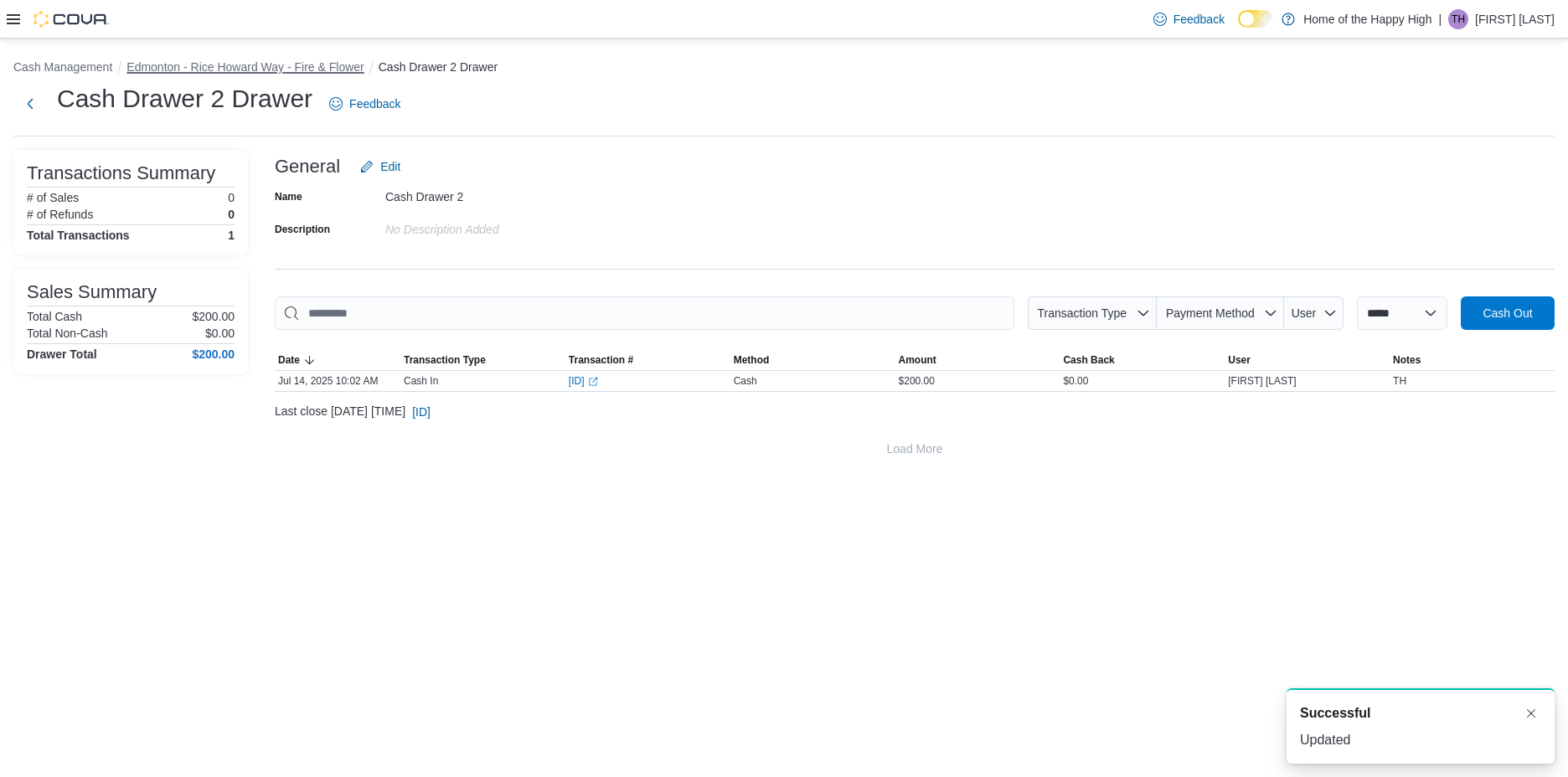 click on "Edmonton - Rice Howard Way - Fire & Flower" at bounding box center (245, 67) 